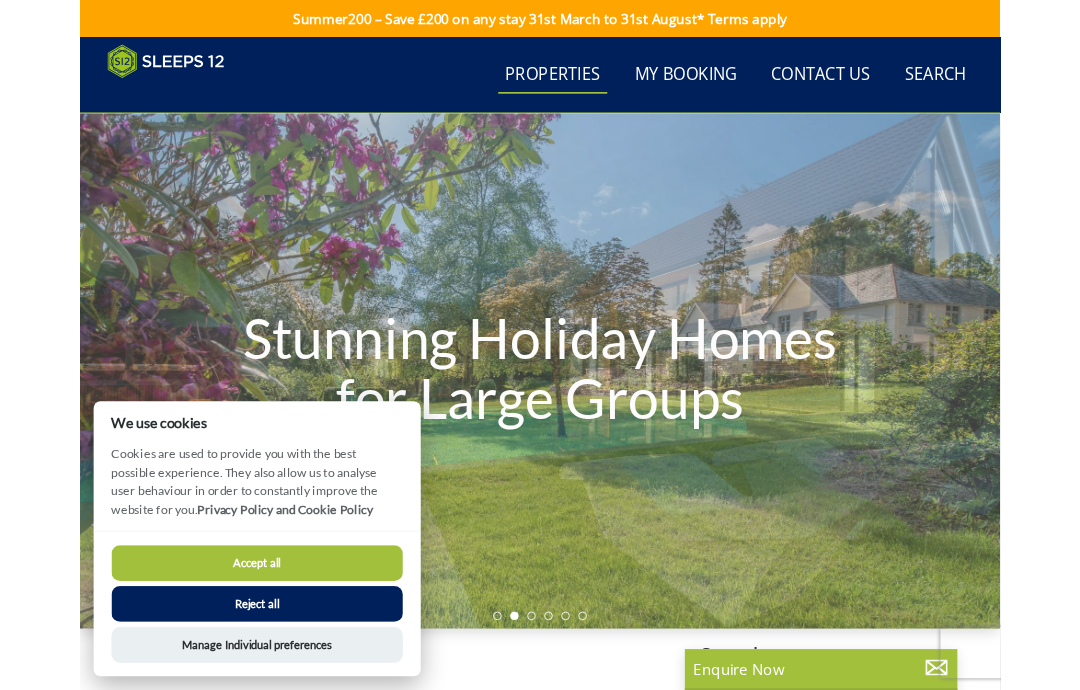 scroll, scrollTop: 2400, scrollLeft: 0, axis: vertical 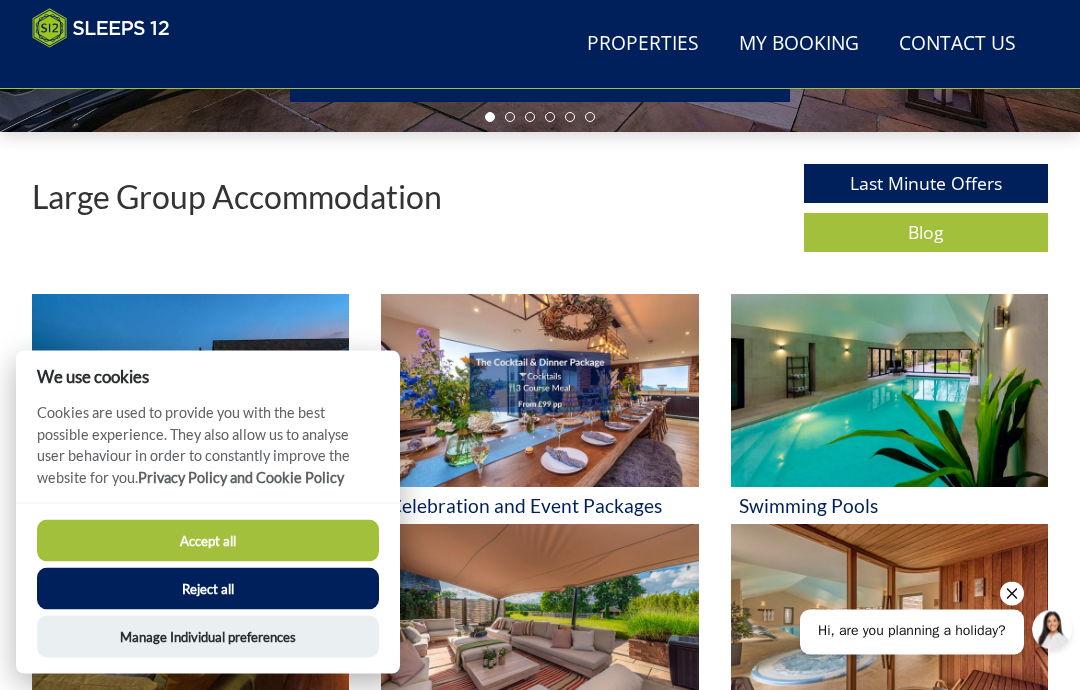 click on "Accept all" at bounding box center [208, 541] 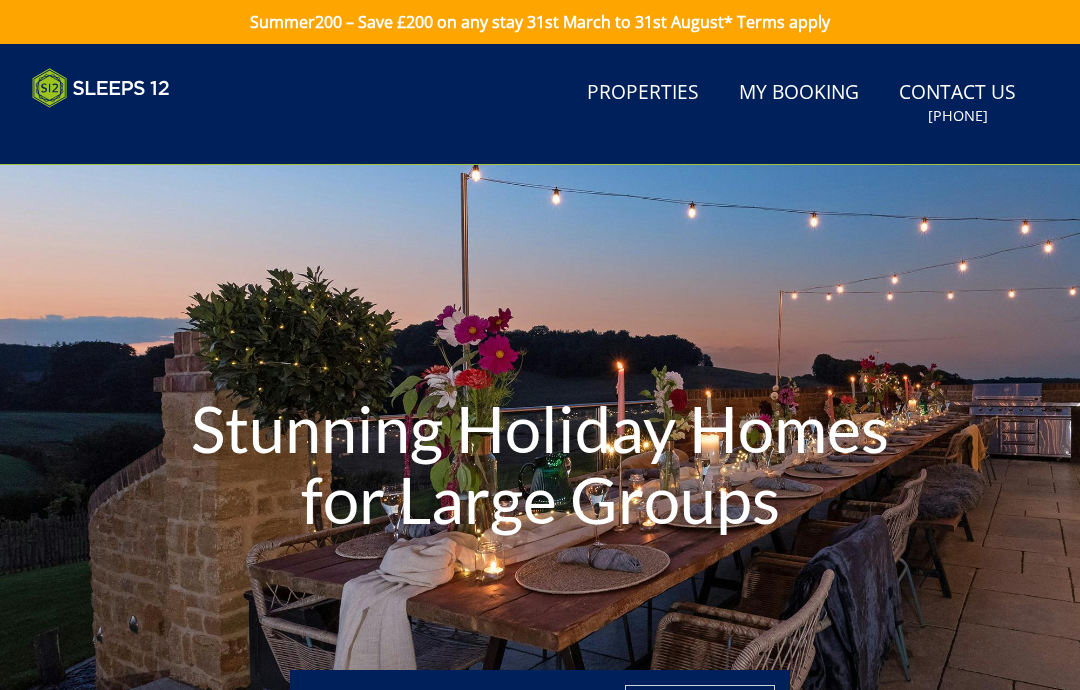 scroll, scrollTop: 0, scrollLeft: 0, axis: both 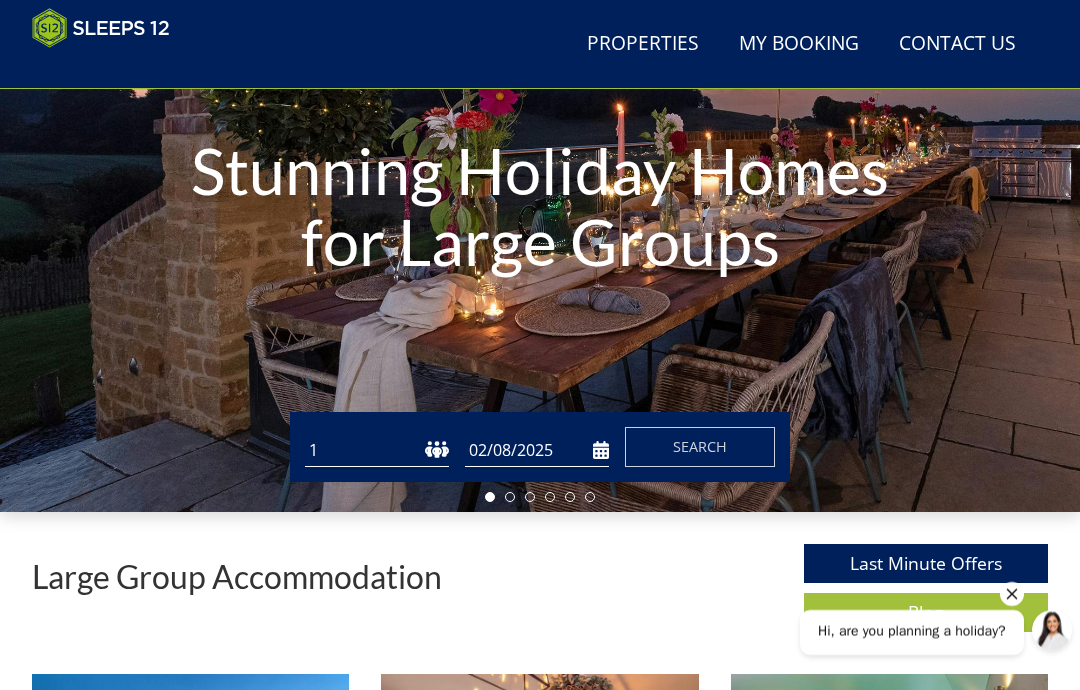 click on "1
2
3
4
5
6
7
8
9
10
11
12
13
14
15
16
17
18
19
20
21
22
23
24
25
26
27
28
29
30
31
32" at bounding box center (377, 450) 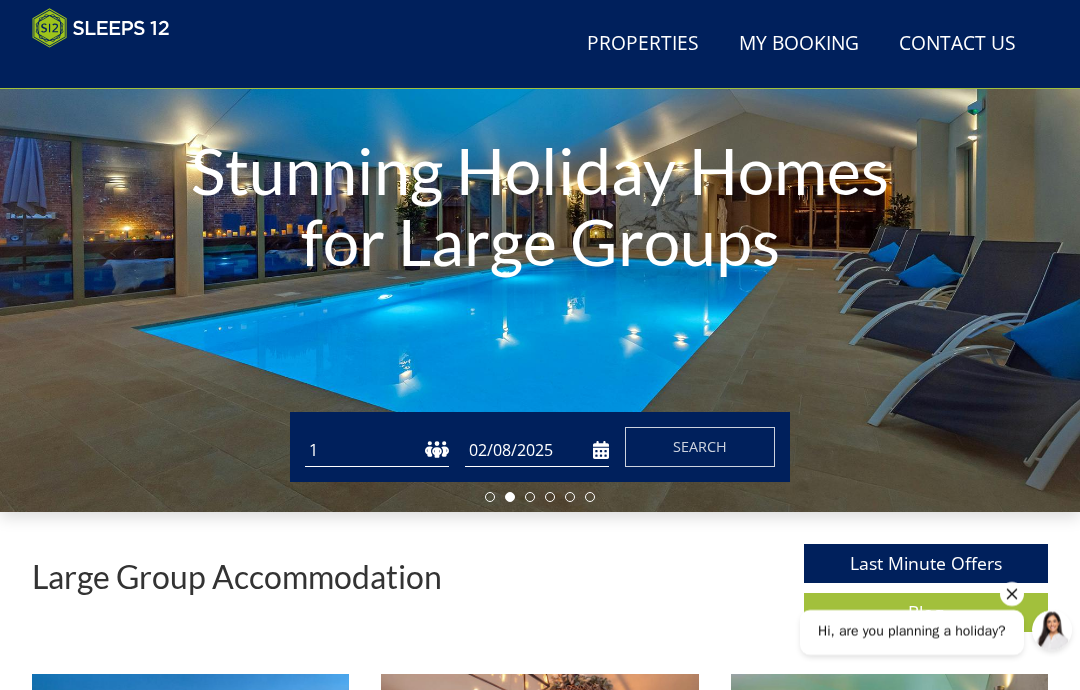 select on "10" 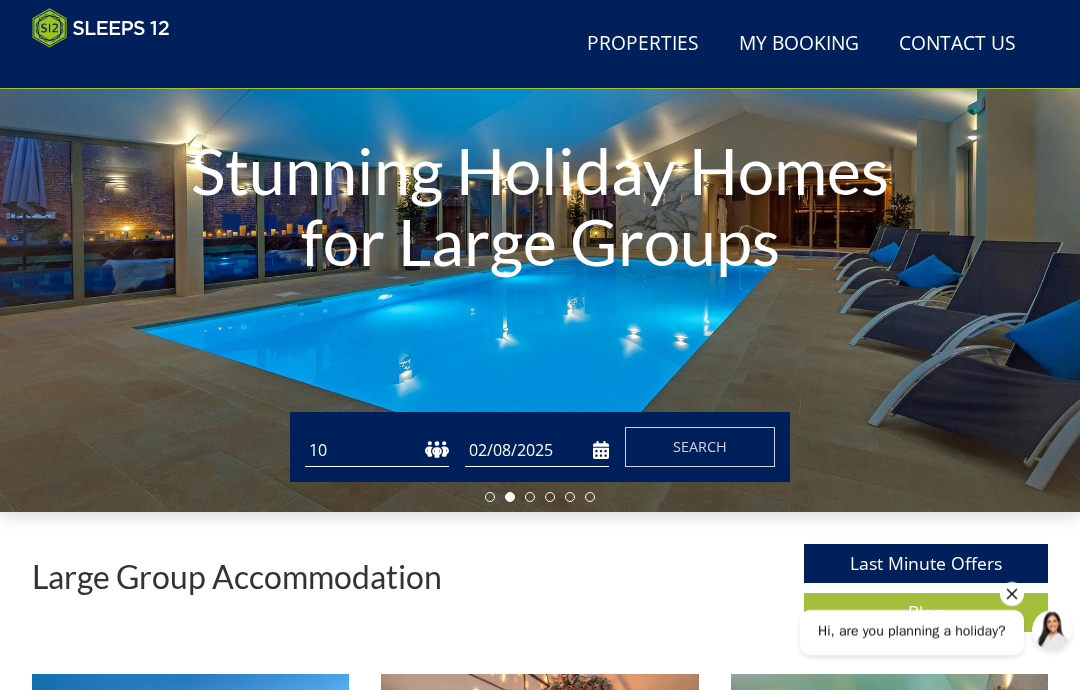 click on "02/08/2025" at bounding box center [537, 450] 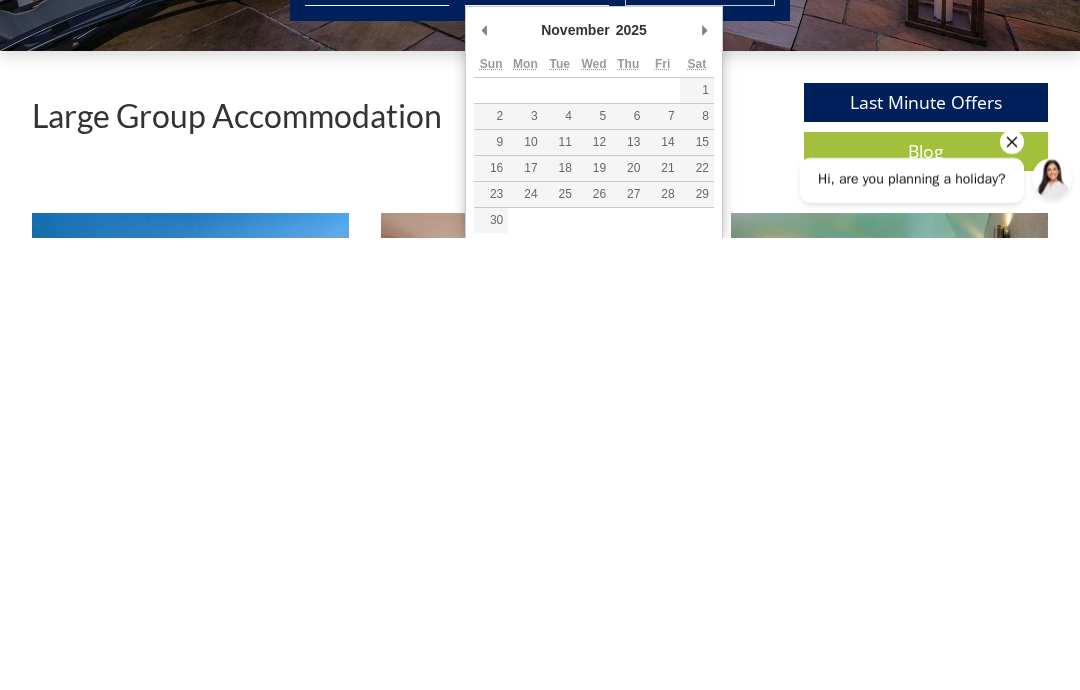 scroll, scrollTop: 237, scrollLeft: 0, axis: vertical 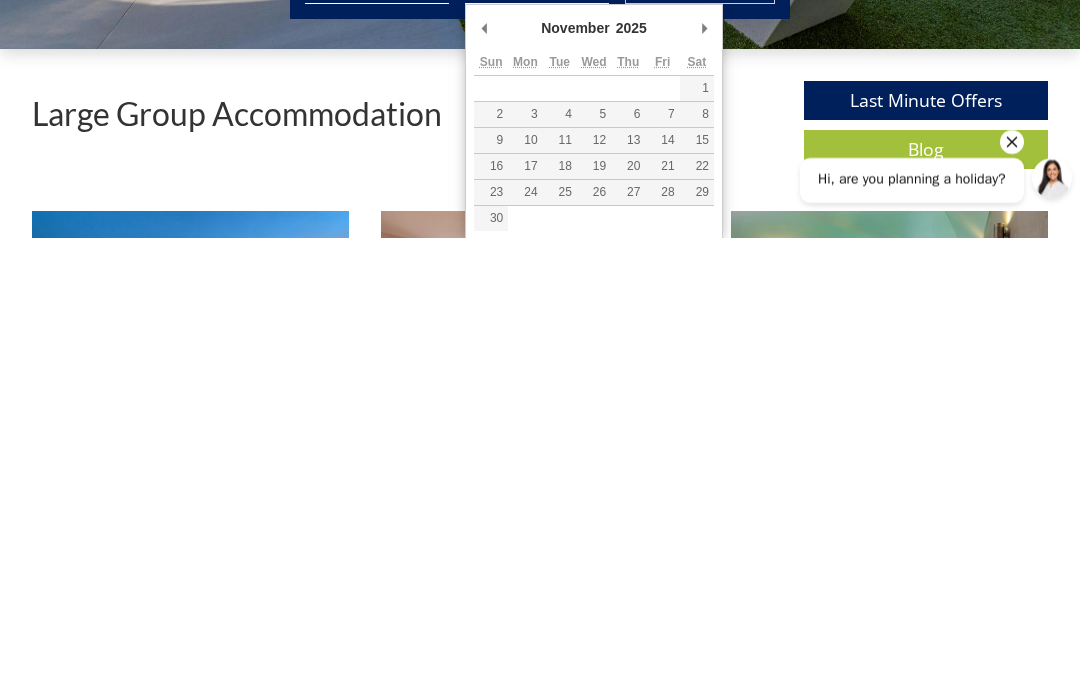 type on "21/11/2025" 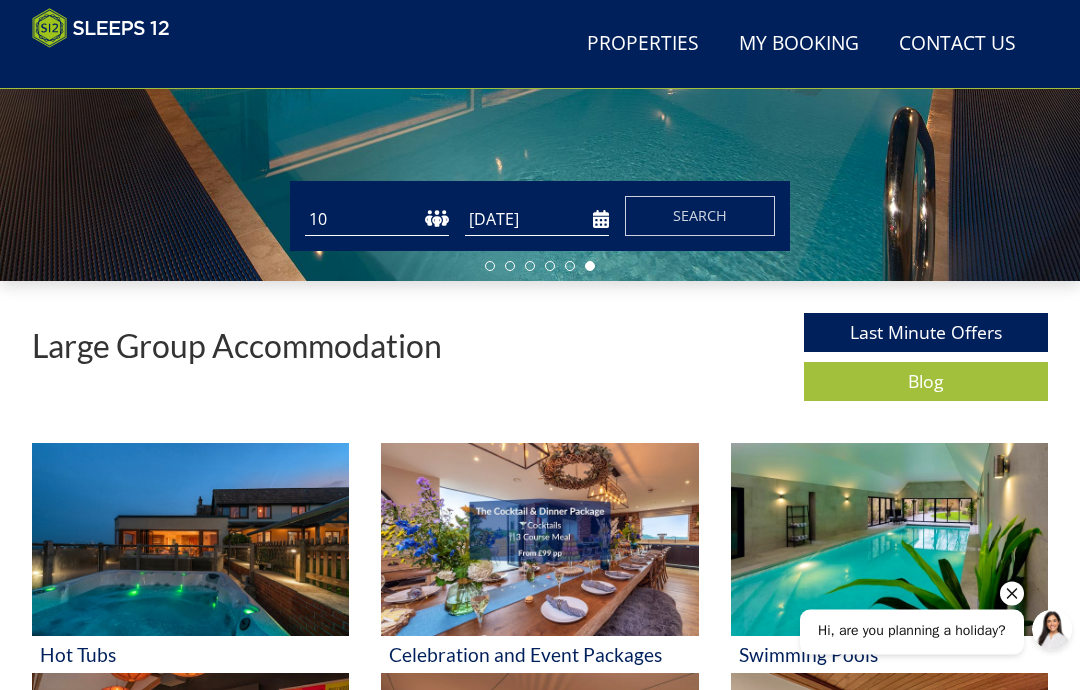 scroll, scrollTop: 457, scrollLeft: 0, axis: vertical 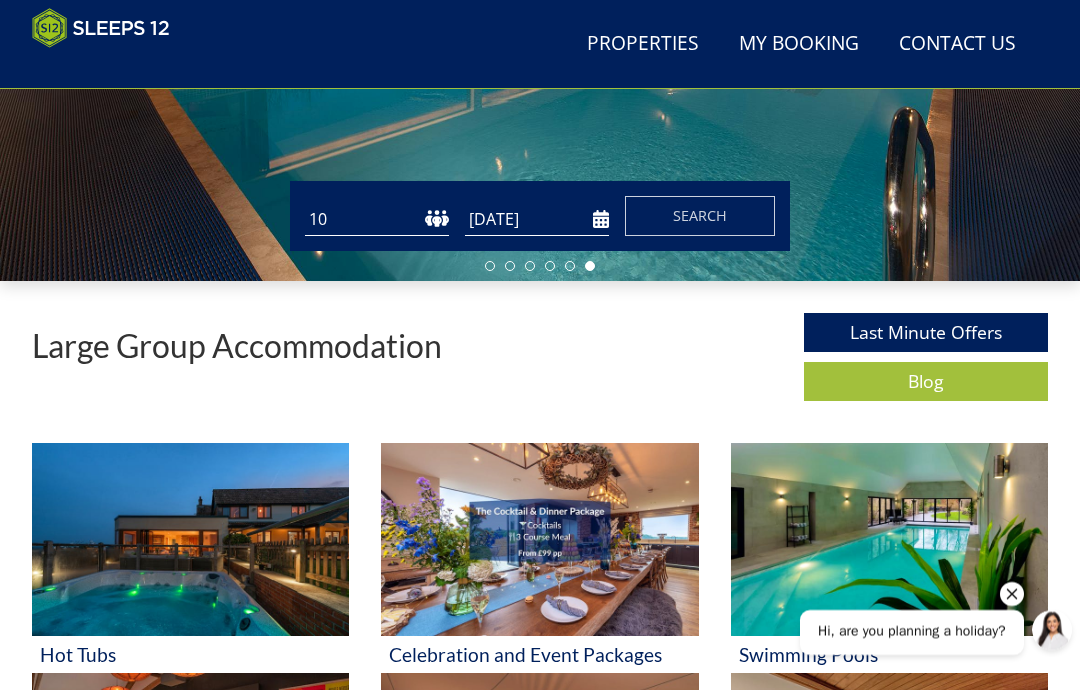 click on "Search" at bounding box center [700, 215] 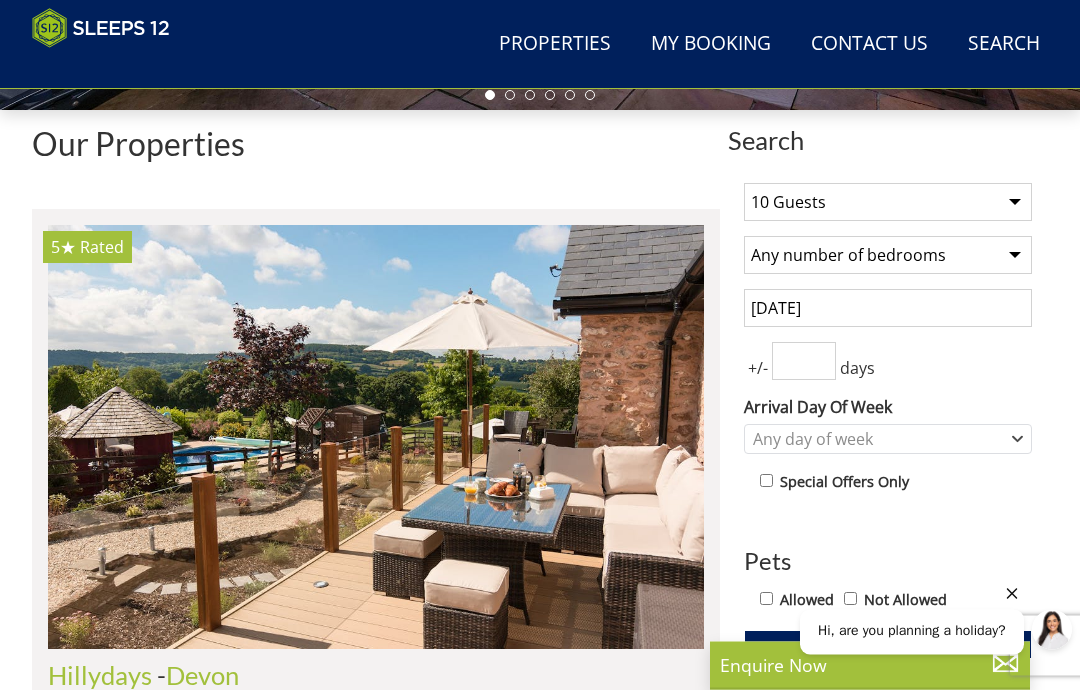 scroll, scrollTop: 628, scrollLeft: 0, axis: vertical 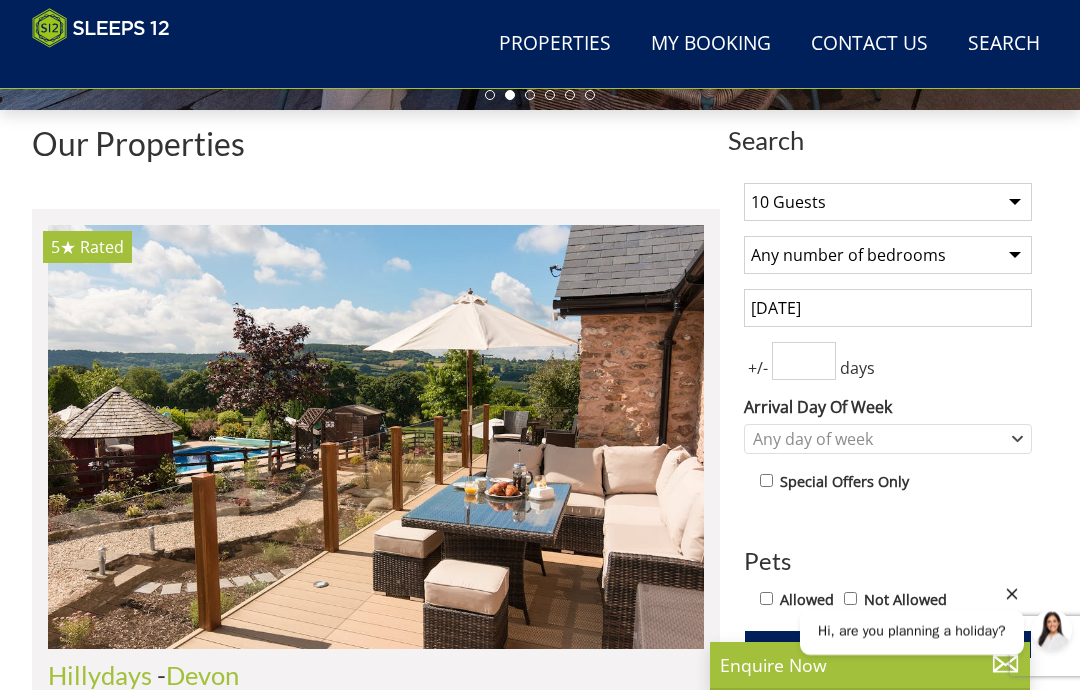 click on "Any number of bedrooms
4 Bedrooms
5 Bedrooms
6 Bedrooms
7 Bedrooms
8 Bedrooms
9 Bedrooms
10 Bedrooms
11 Bedrooms
12 Bedrooms
13 Bedrooms
14 Bedrooms
15 Bedrooms
16 Bedrooms" at bounding box center [888, 255] 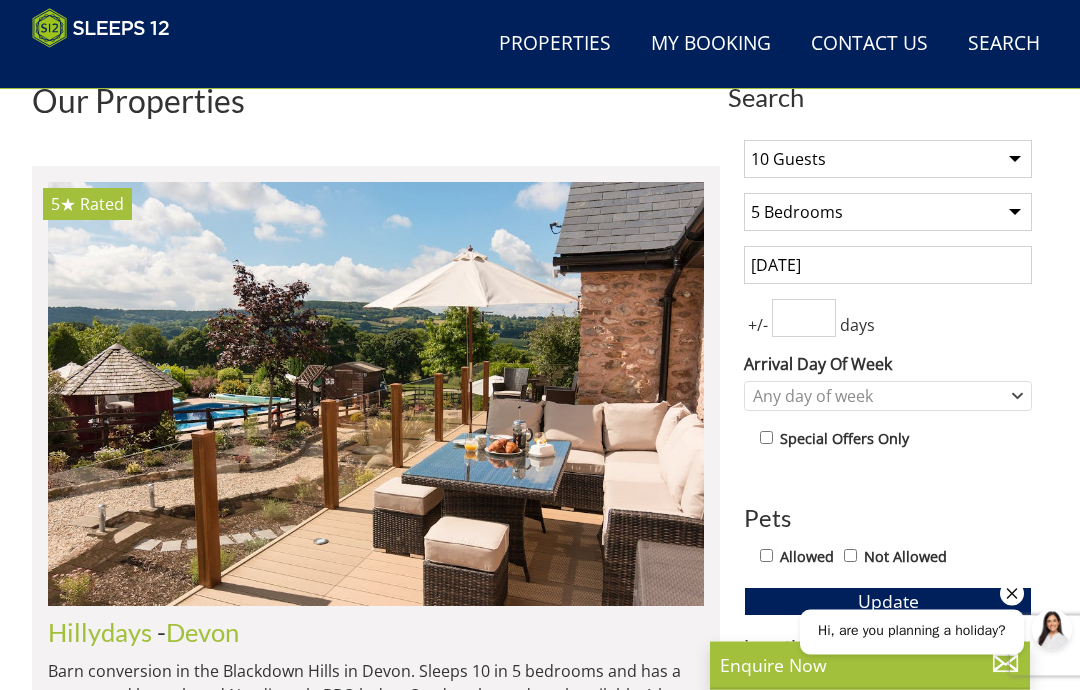 scroll, scrollTop: 671, scrollLeft: 0, axis: vertical 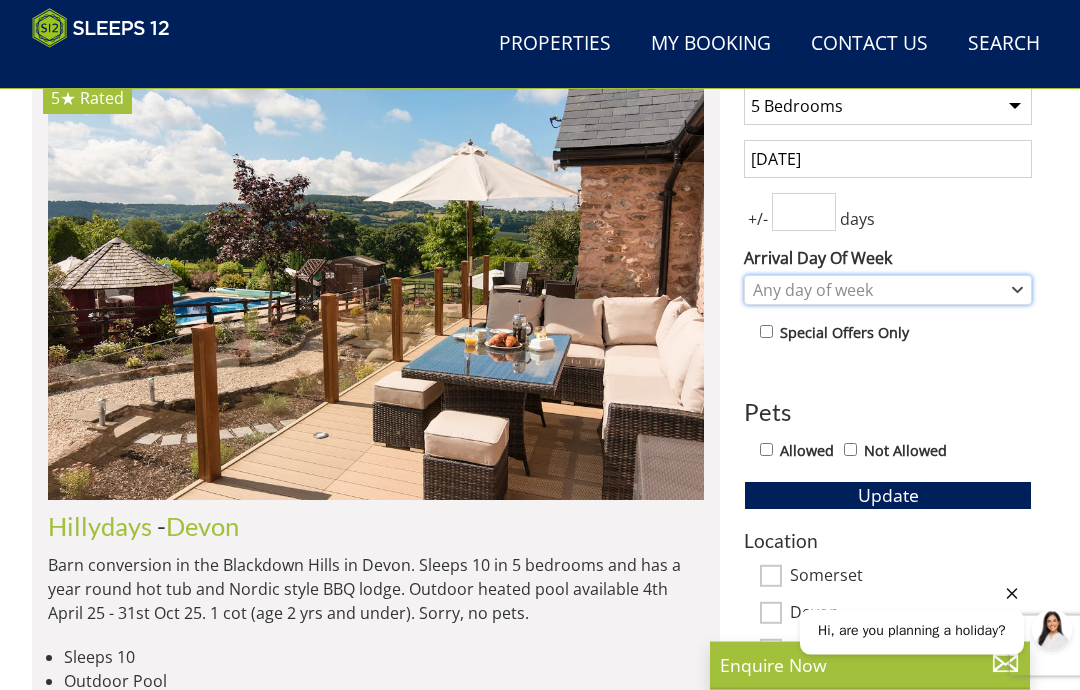 click 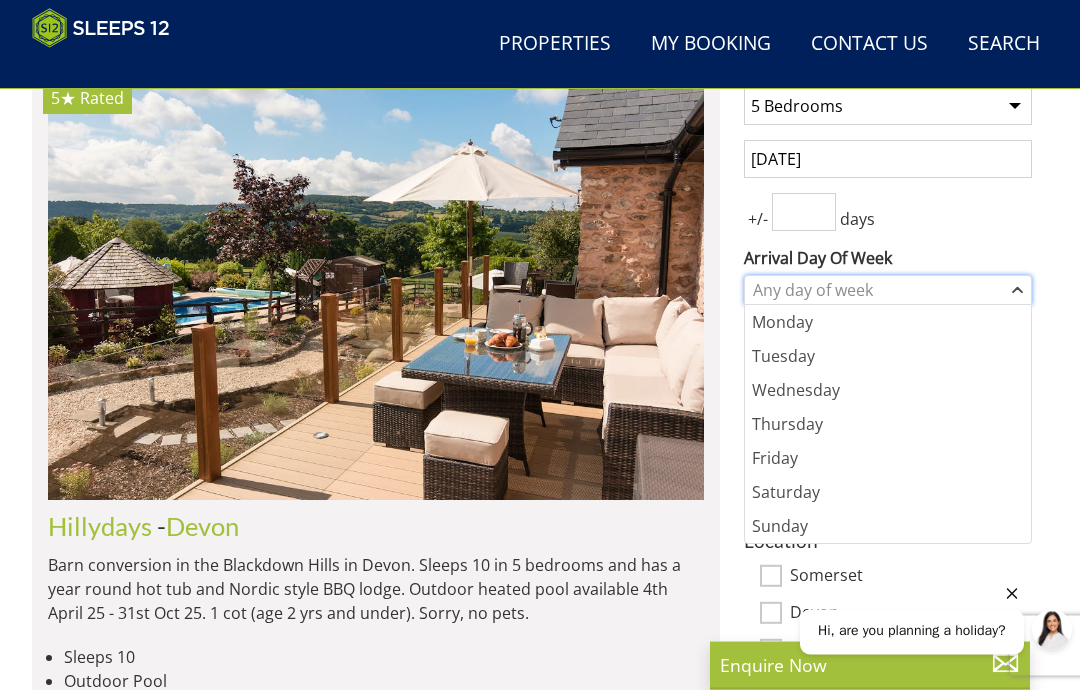 scroll, scrollTop: 777, scrollLeft: 0, axis: vertical 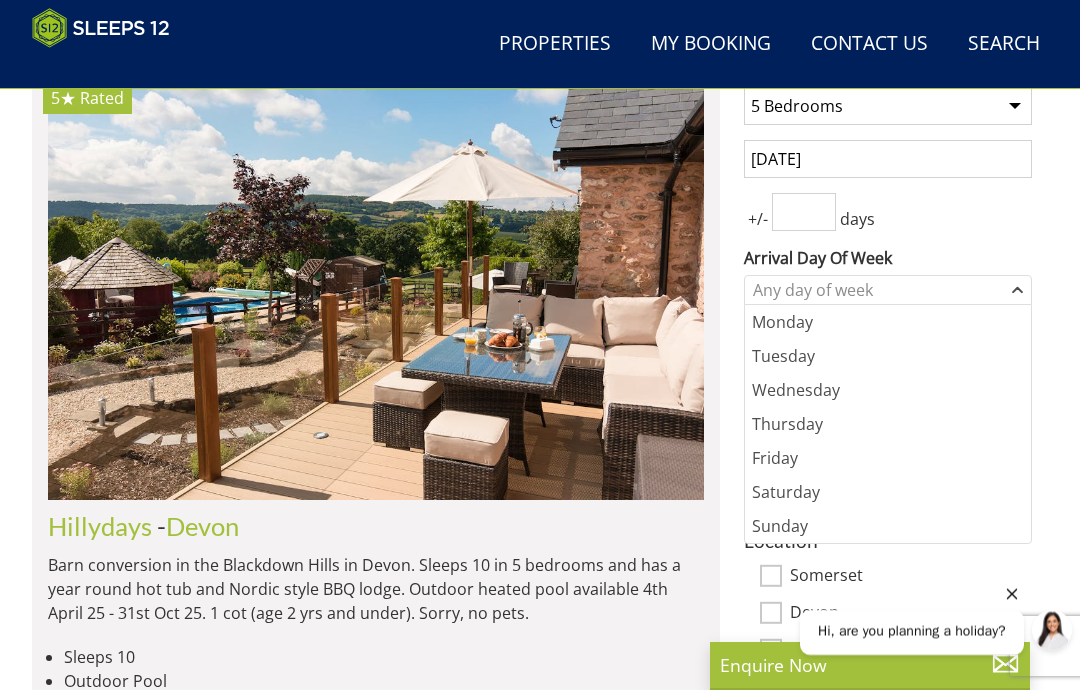 click on "Friday" at bounding box center [888, 458] 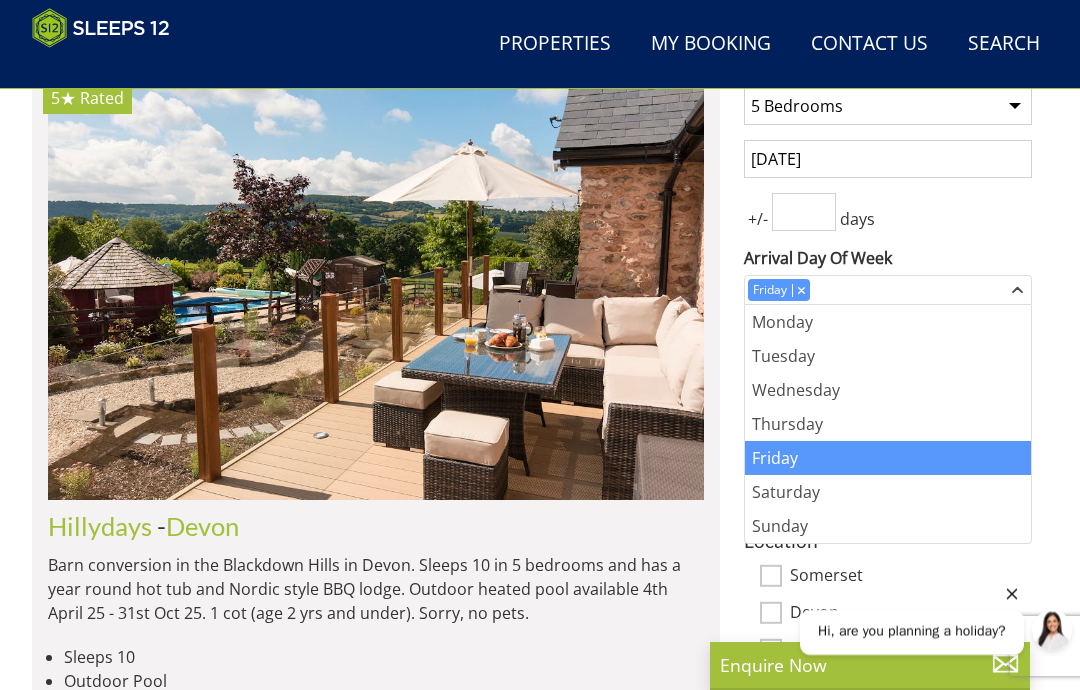 click on "Friday" at bounding box center [888, 458] 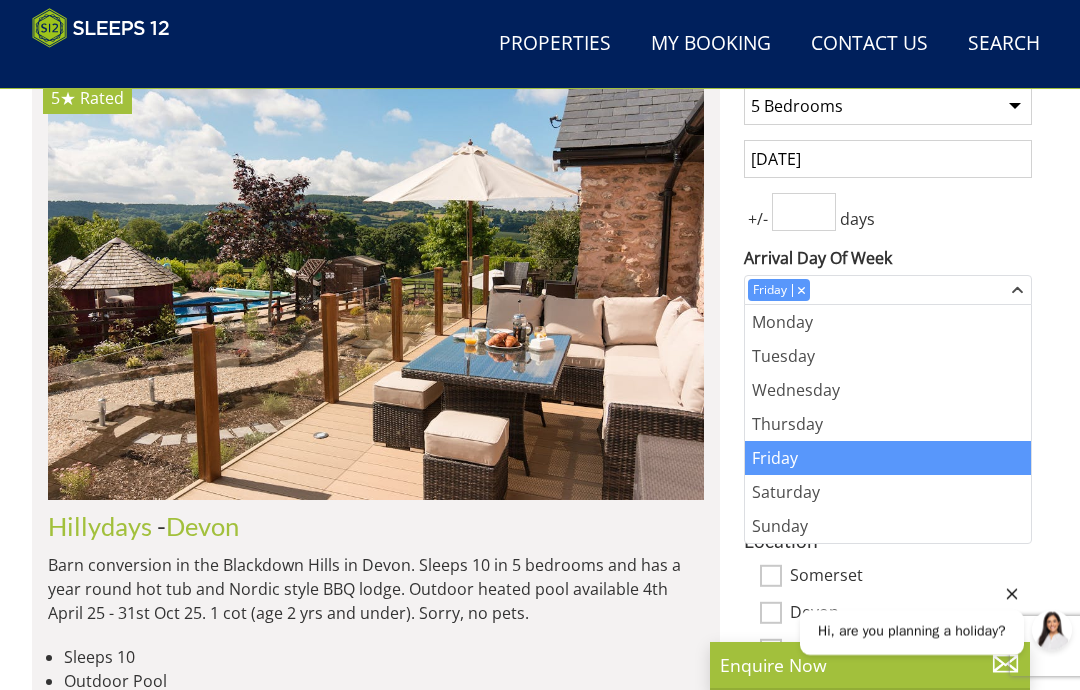 click on "+/-
days" at bounding box center (888, 212) 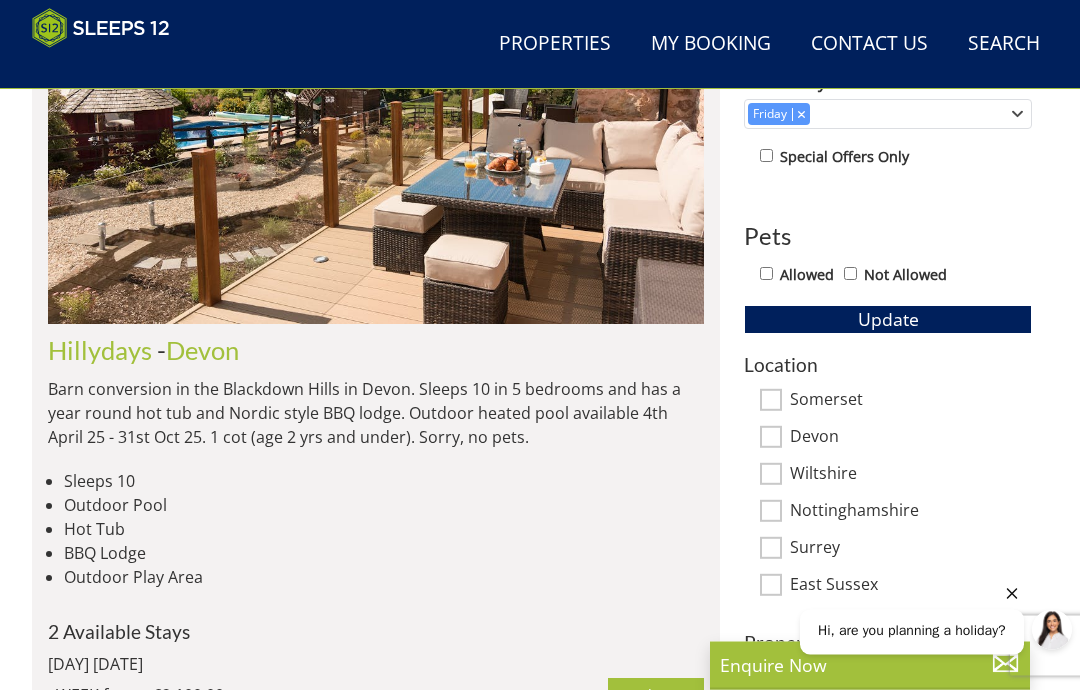scroll, scrollTop: 953, scrollLeft: 0, axis: vertical 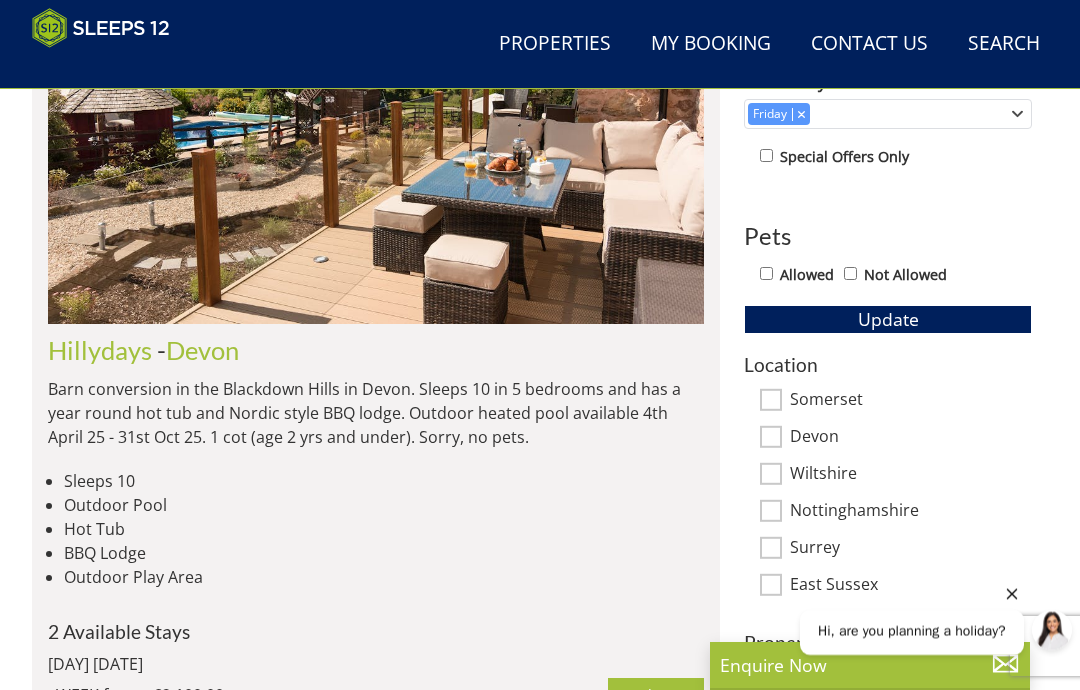 click on "Somerset" at bounding box center [771, 400] 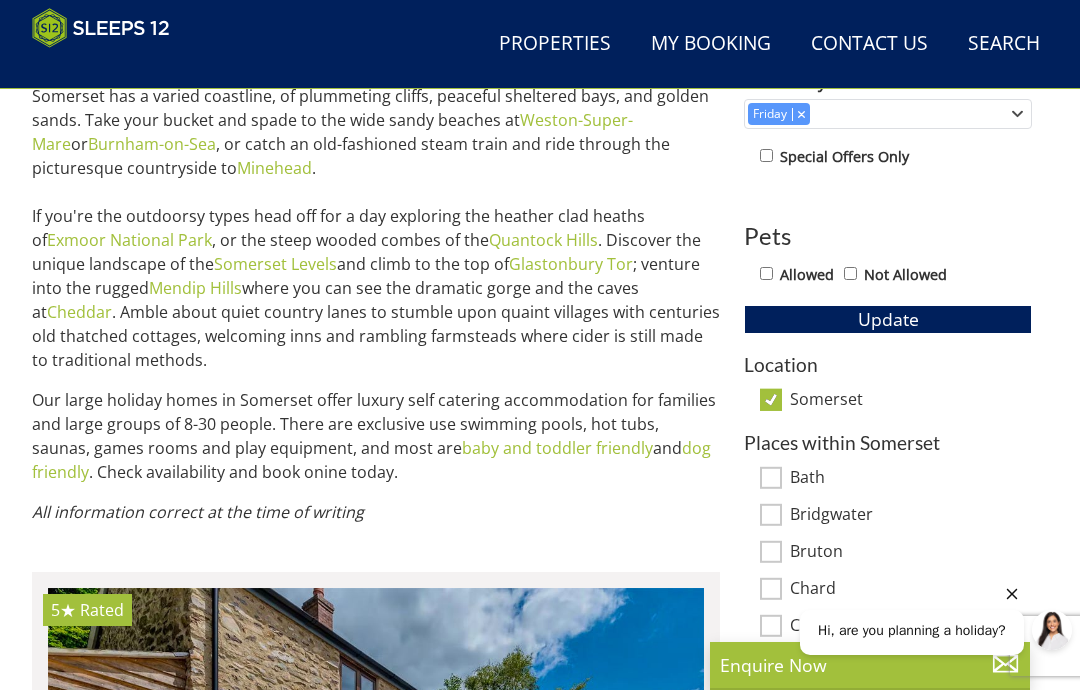 click on "Allowed" at bounding box center [766, 273] 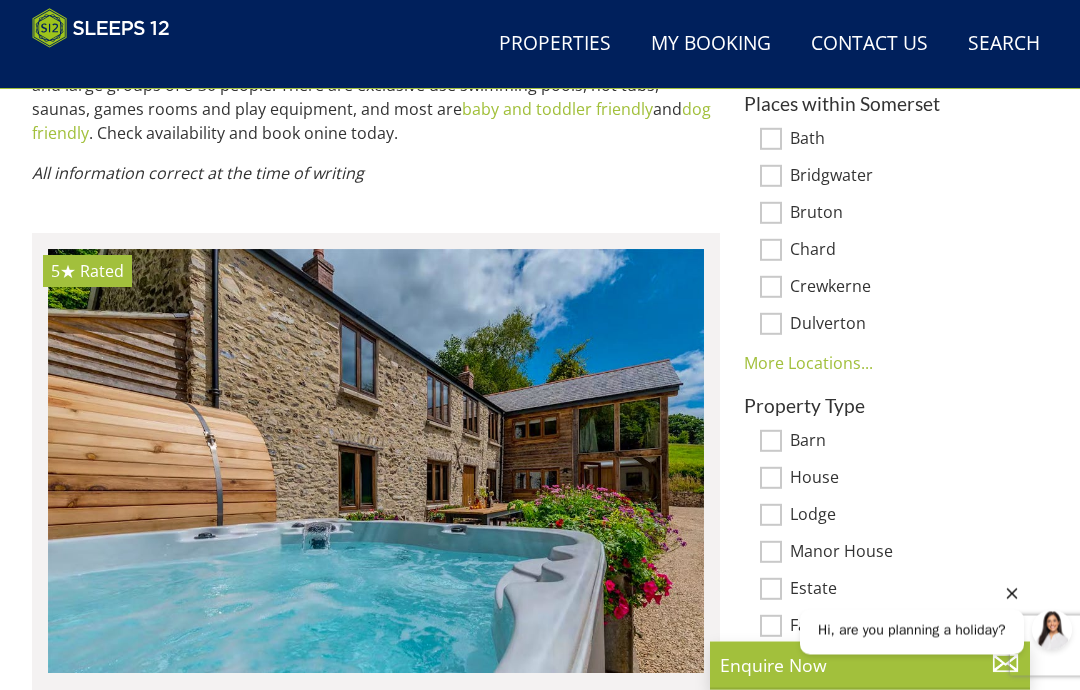 scroll, scrollTop: 1288, scrollLeft: 0, axis: vertical 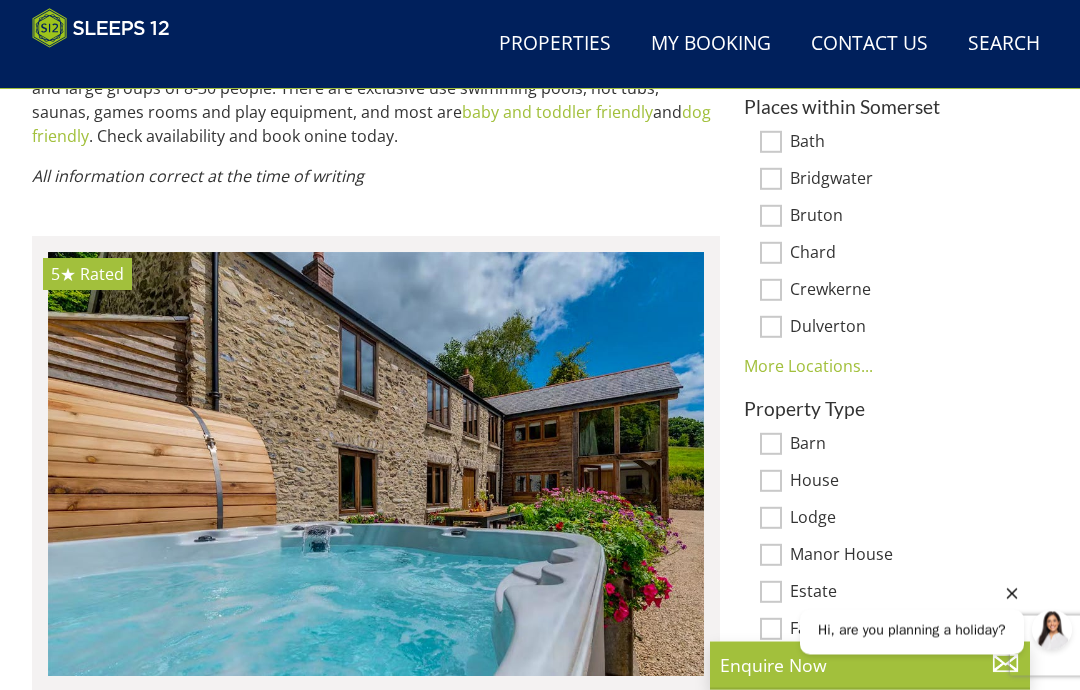 click on "Bath" at bounding box center (771, 143) 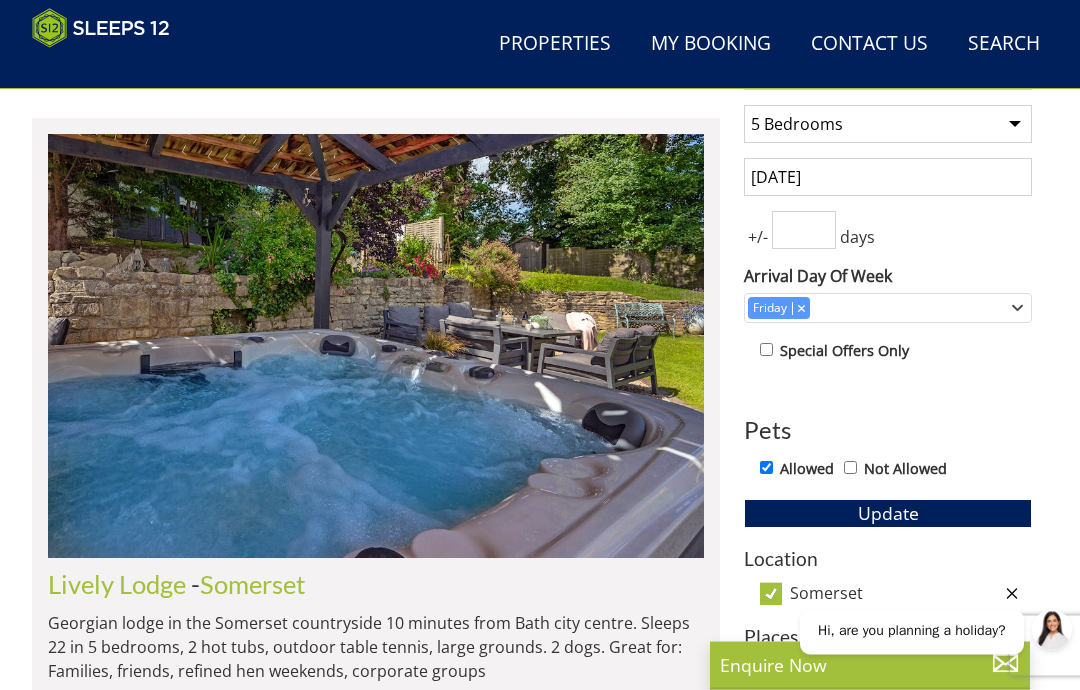 scroll, scrollTop: 759, scrollLeft: 0, axis: vertical 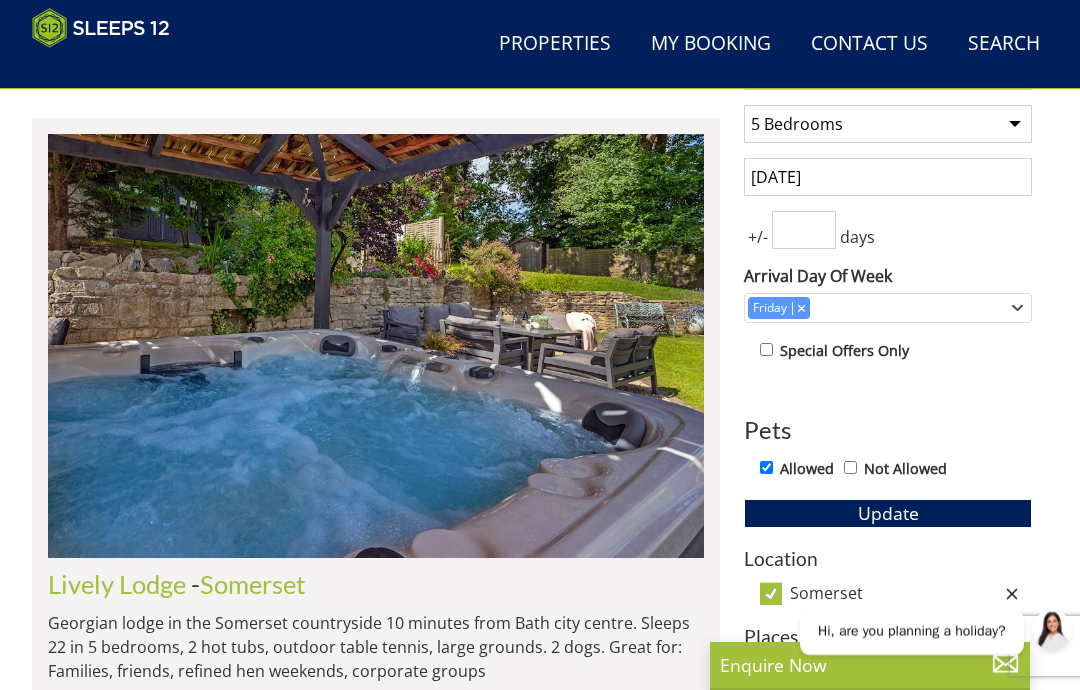 click on "Bath" at bounding box center [771, 672] 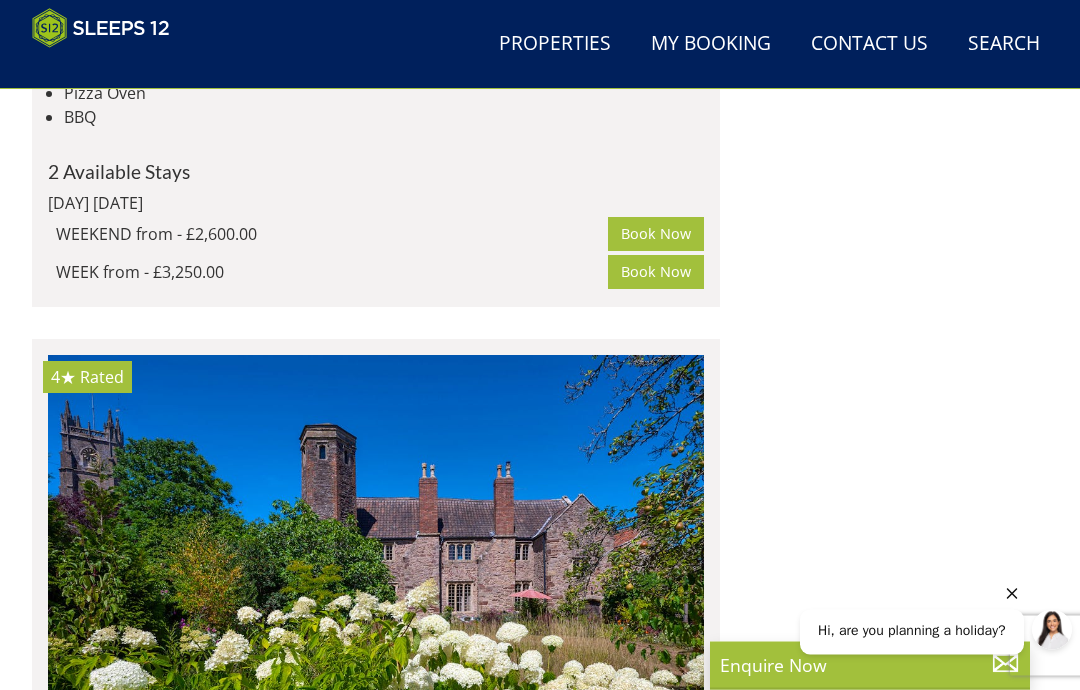 scroll, scrollTop: 3328, scrollLeft: 0, axis: vertical 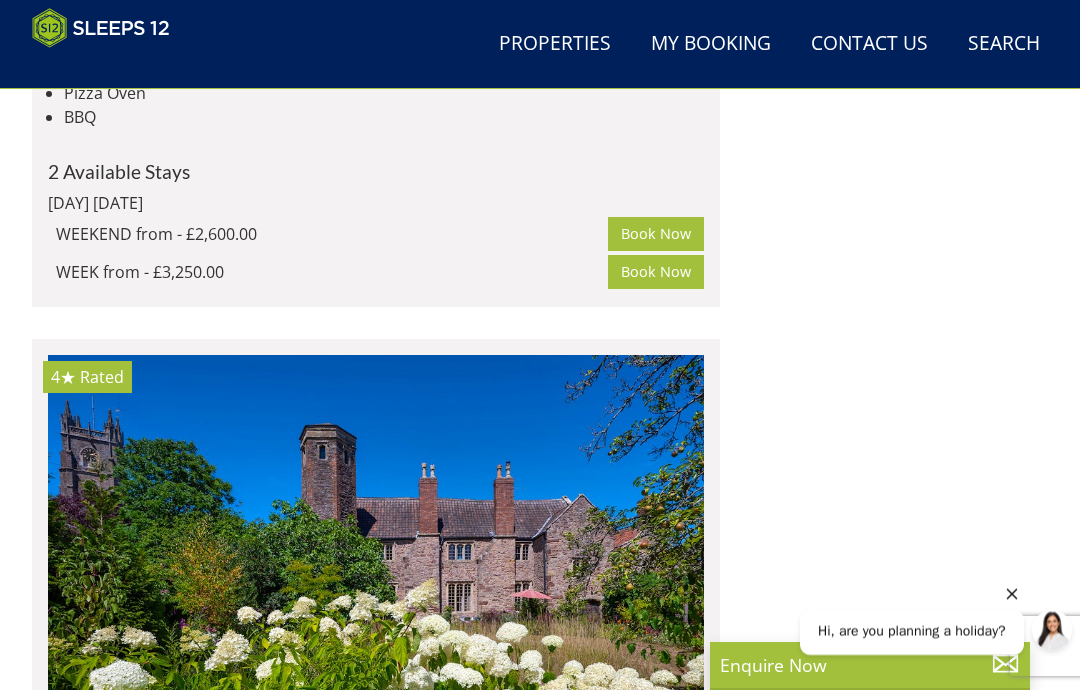 click at bounding box center (376, -161) 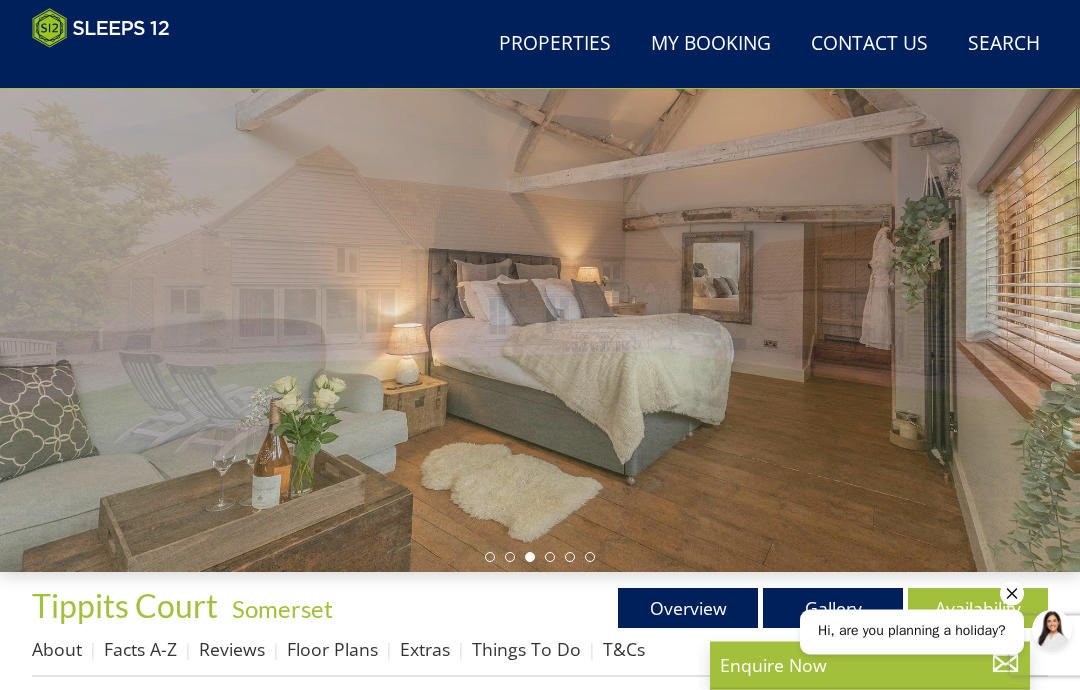 scroll, scrollTop: 166, scrollLeft: 0, axis: vertical 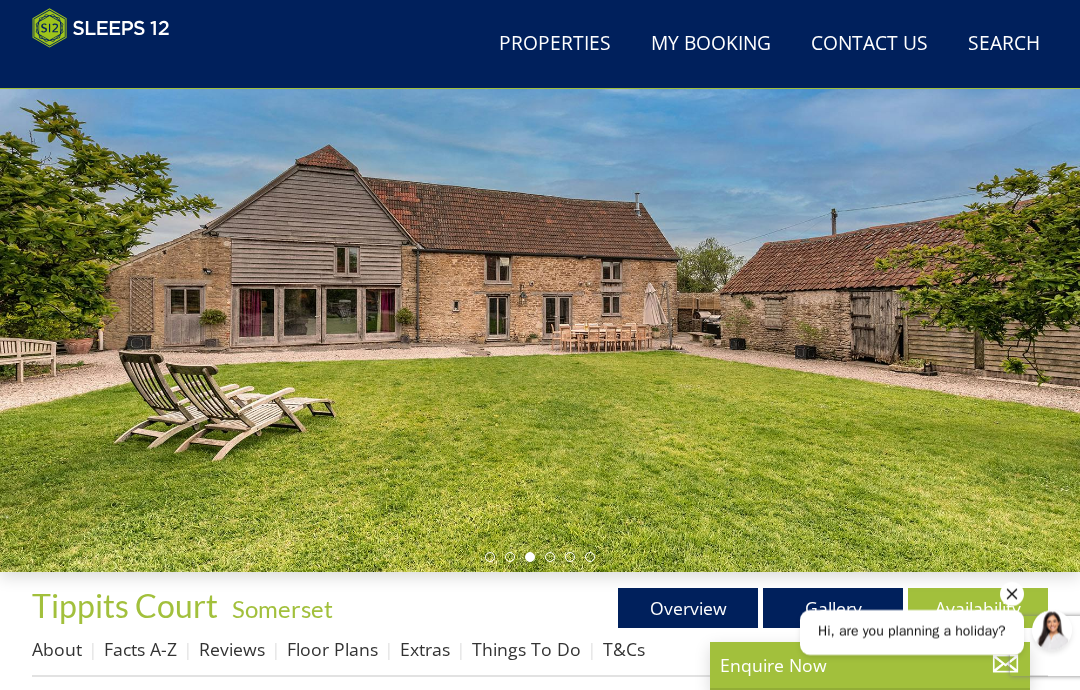 click at bounding box center [550, 557] 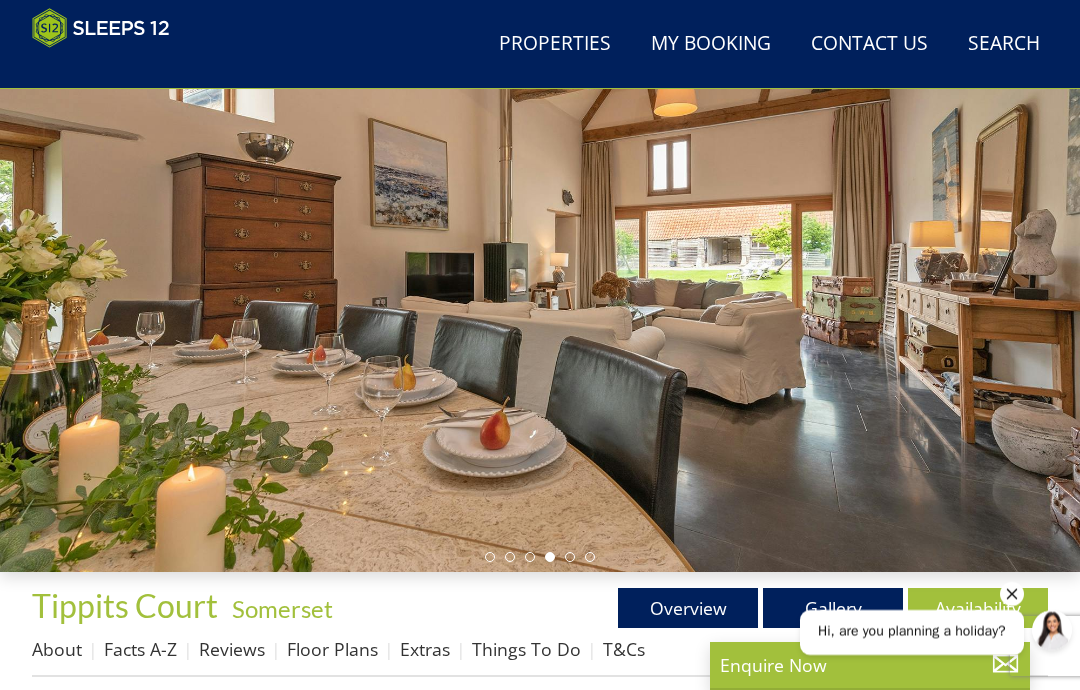 click at bounding box center [570, 557] 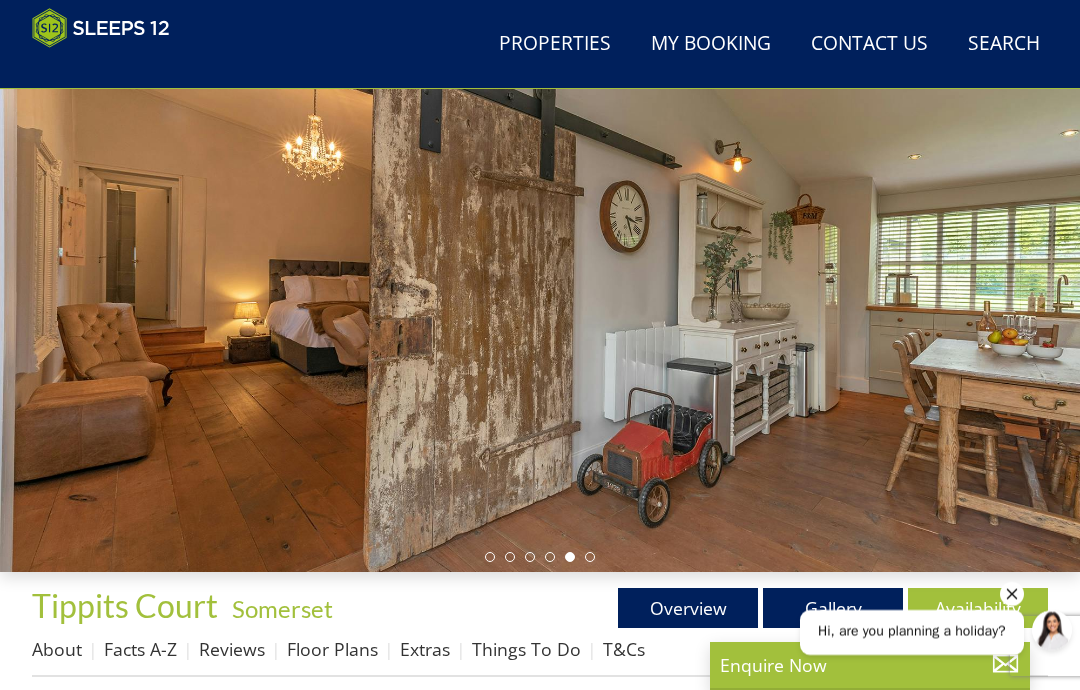 click at bounding box center [590, 557] 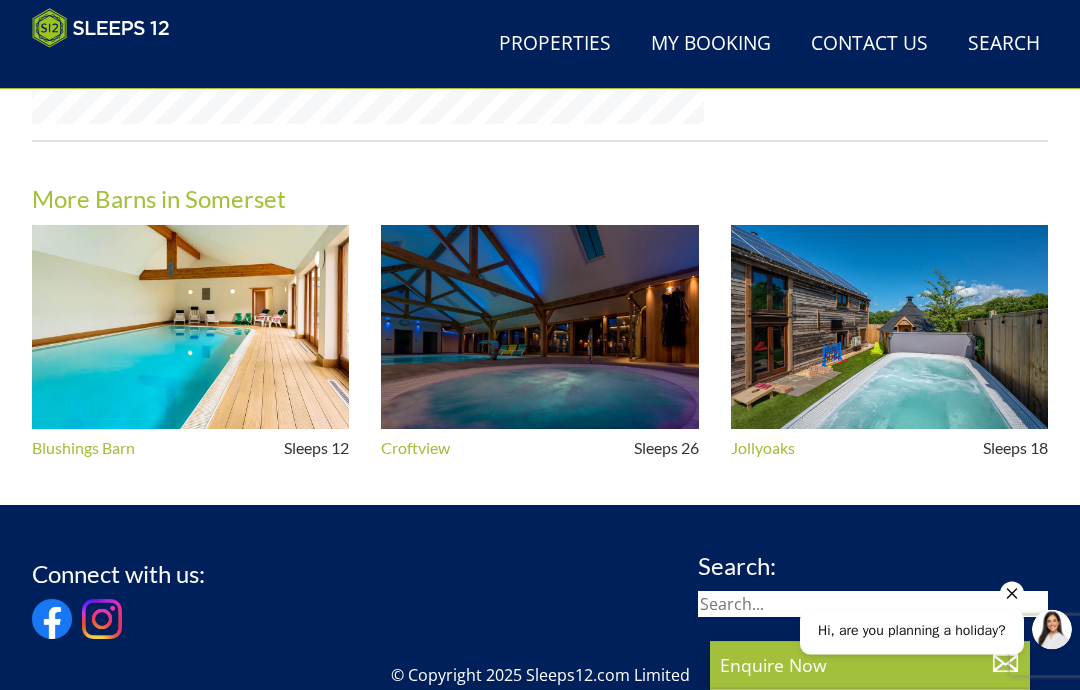 scroll, scrollTop: 1779, scrollLeft: 0, axis: vertical 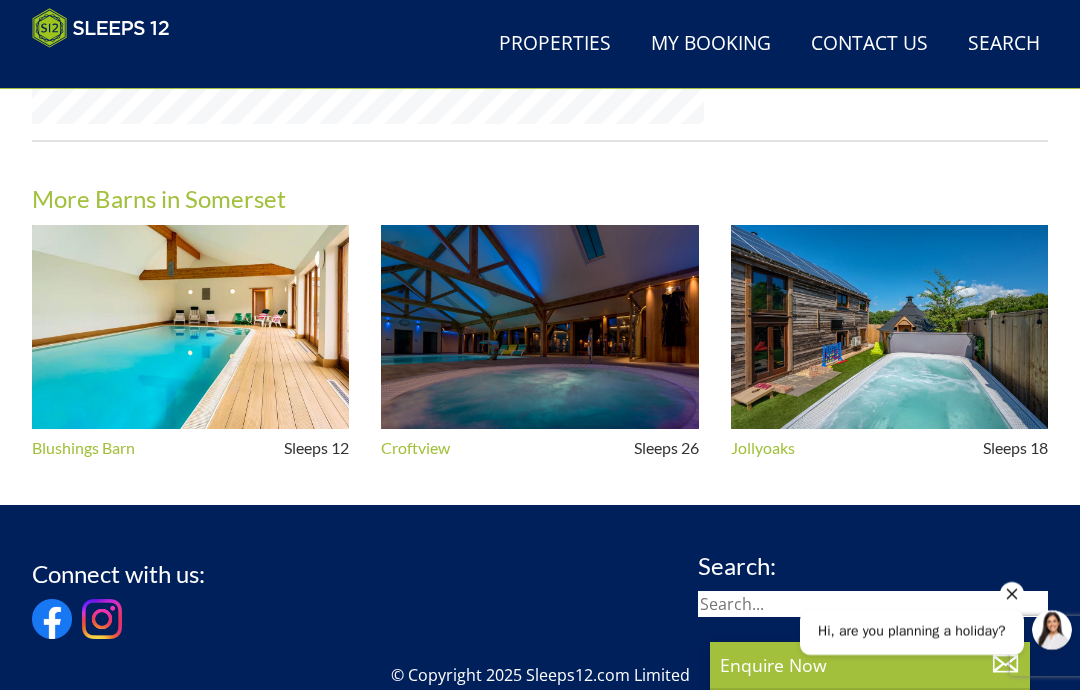 click at bounding box center (889, 327) 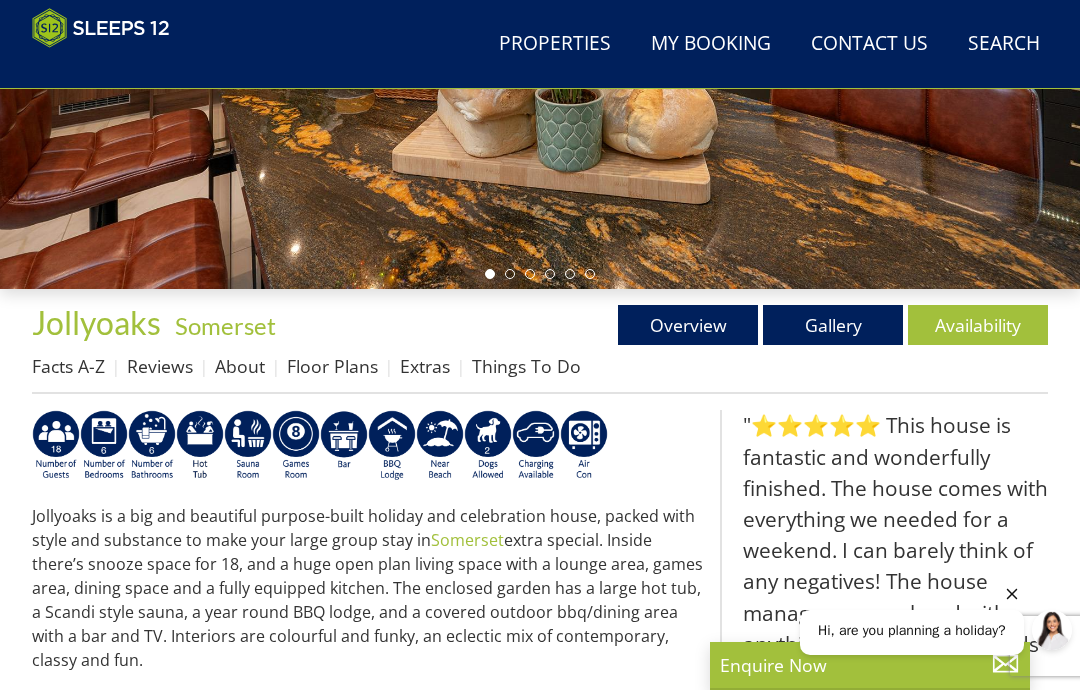 scroll, scrollTop: 446, scrollLeft: 0, axis: vertical 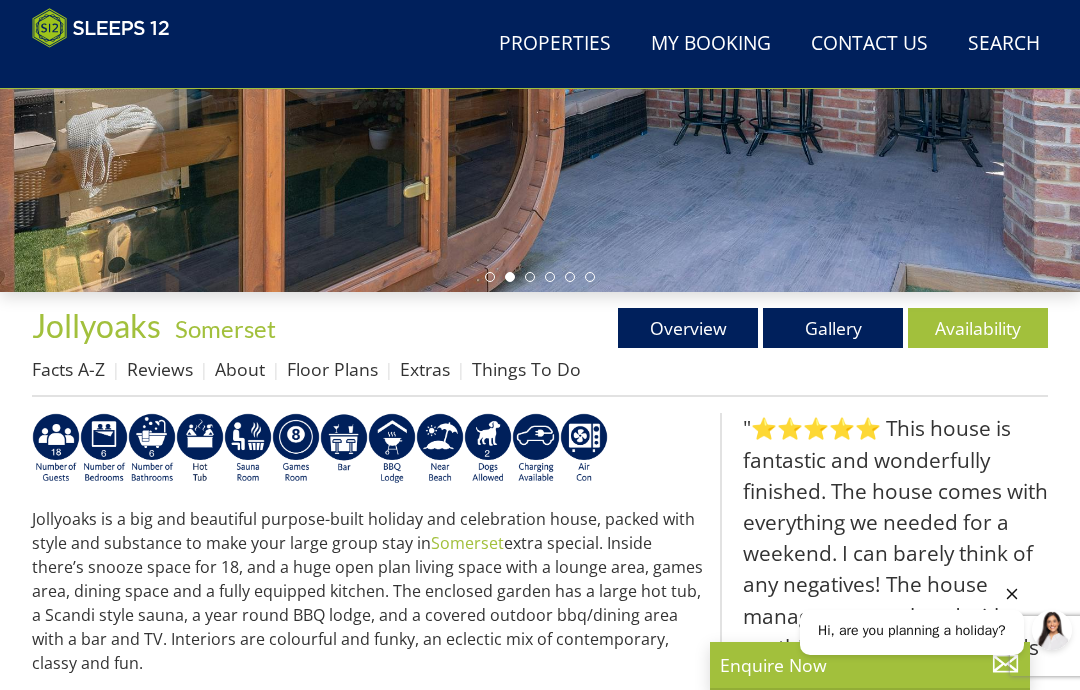 click on "Availability" at bounding box center (978, 328) 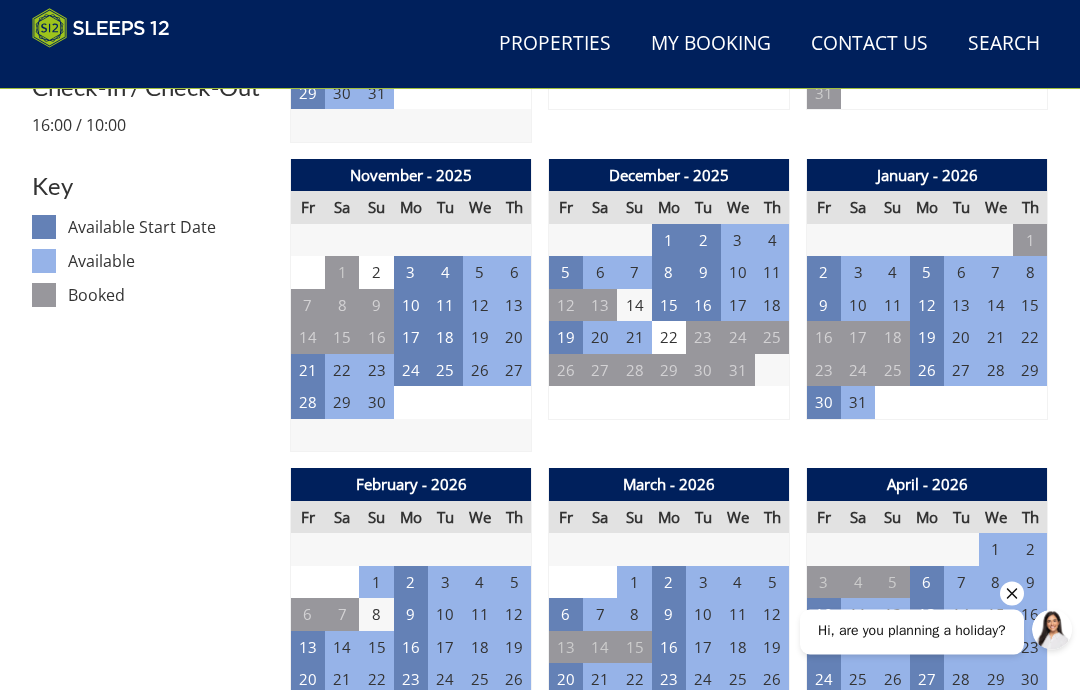 scroll, scrollTop: 1010, scrollLeft: 0, axis: vertical 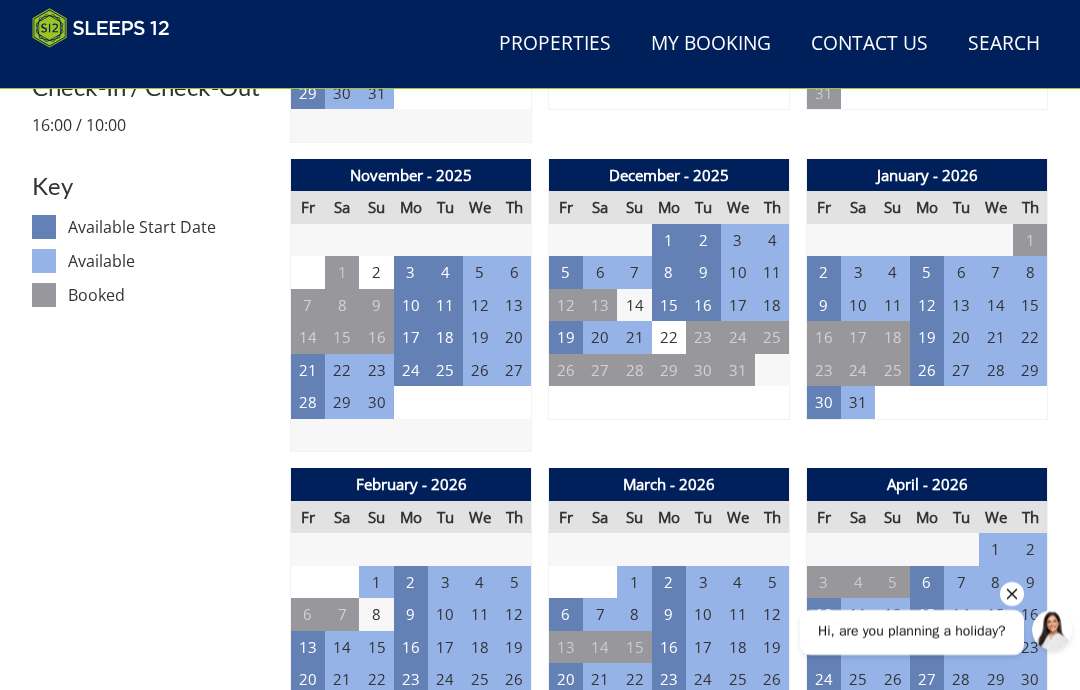 click on "21" at bounding box center (308, 370) 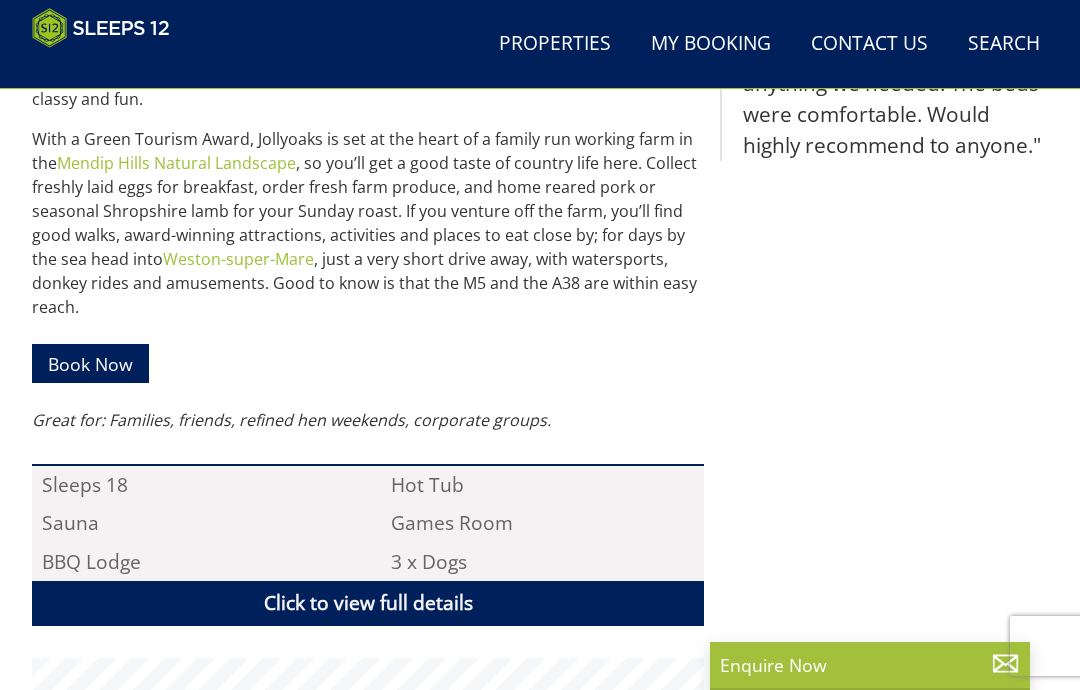 scroll, scrollTop: 446, scrollLeft: 0, axis: vertical 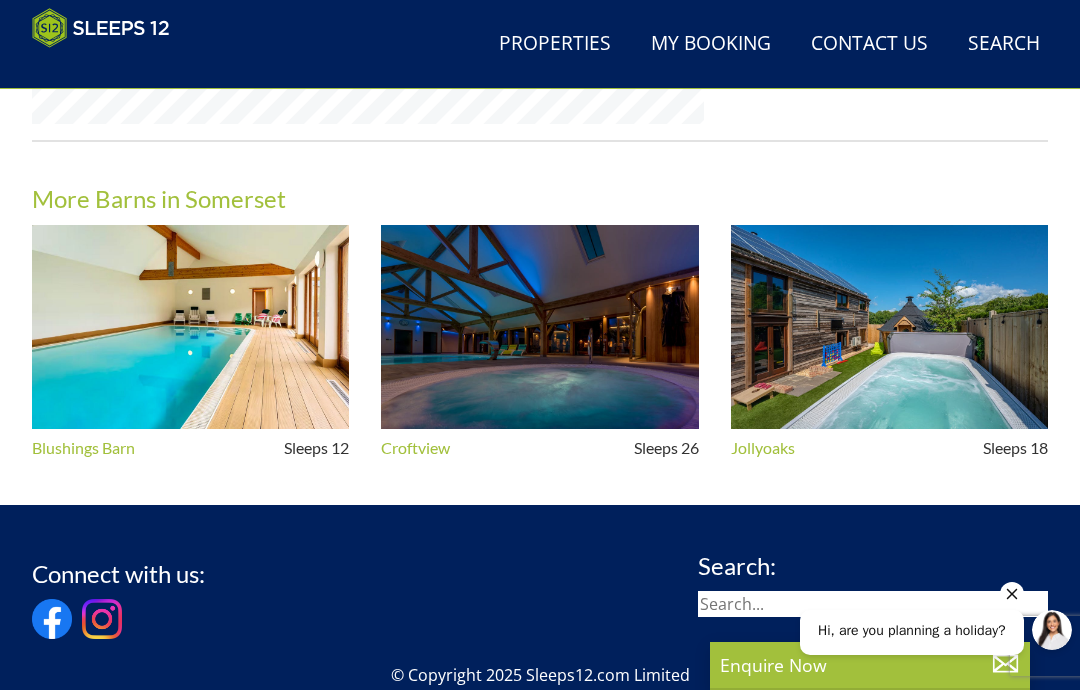 click at bounding box center (190, 327) 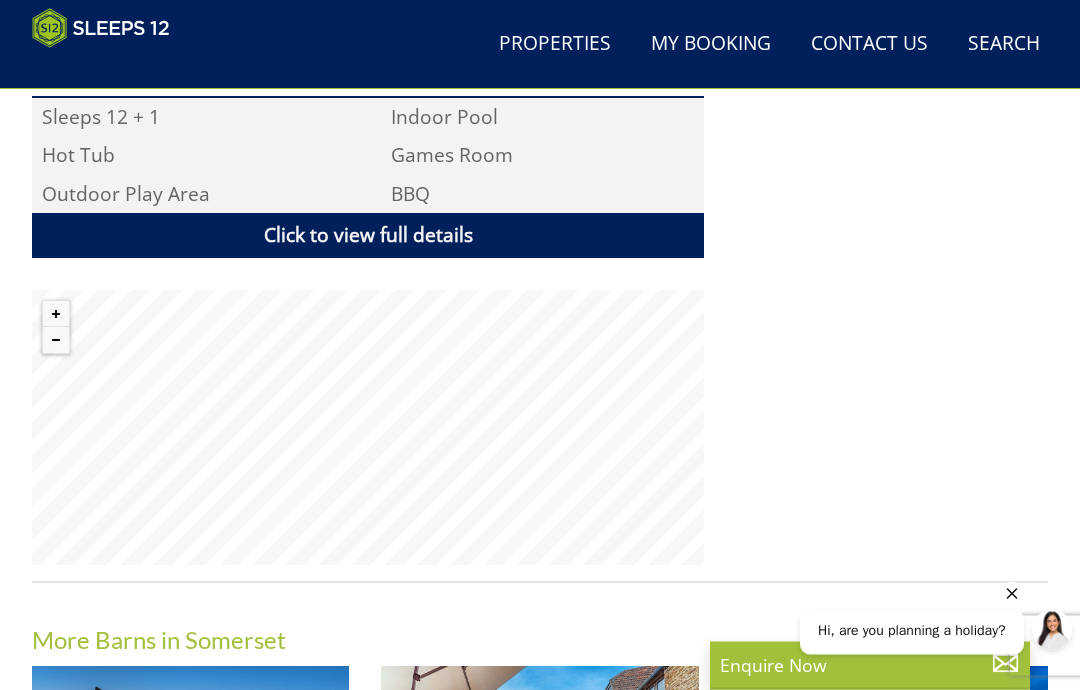 scroll, scrollTop: 1338, scrollLeft: 0, axis: vertical 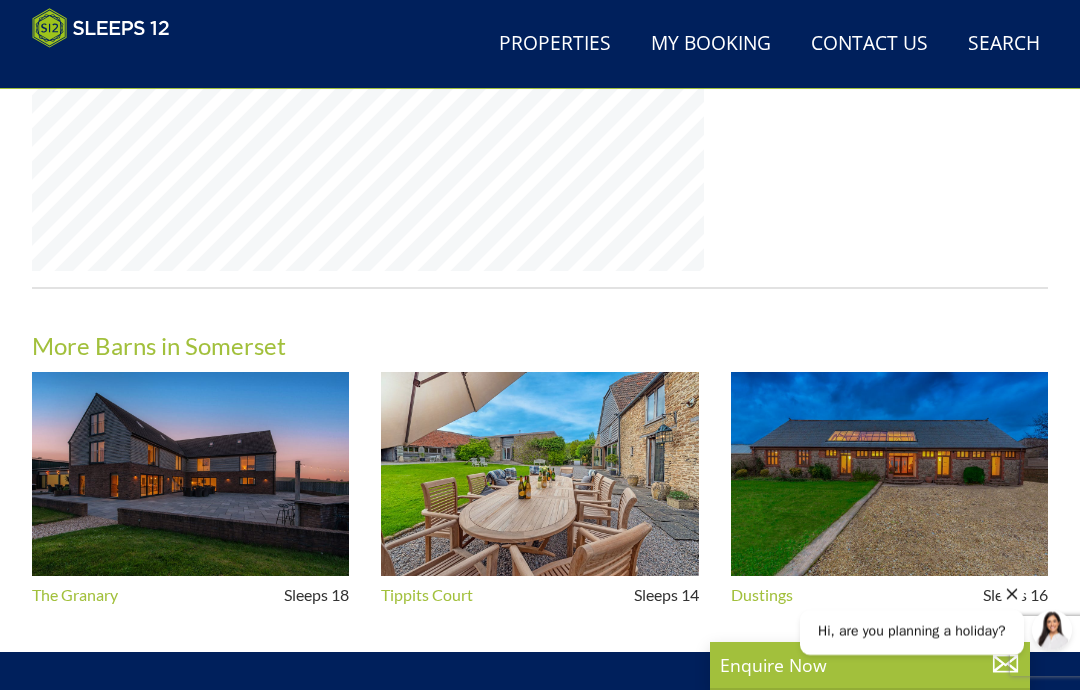 click at bounding box center (190, 474) 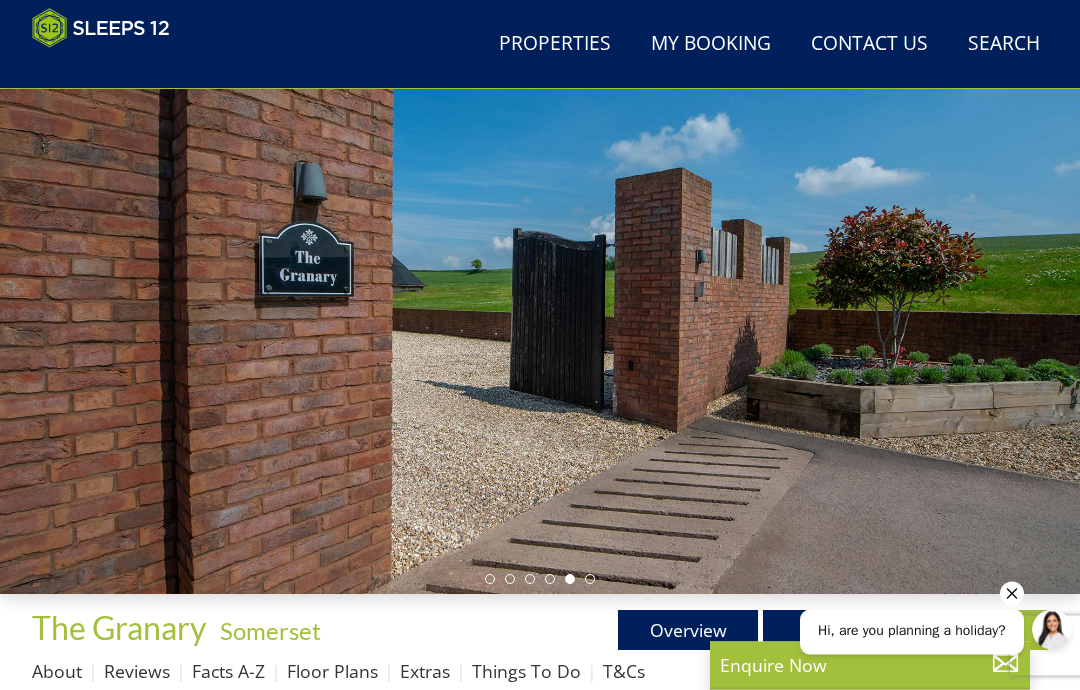 scroll, scrollTop: 144, scrollLeft: 0, axis: vertical 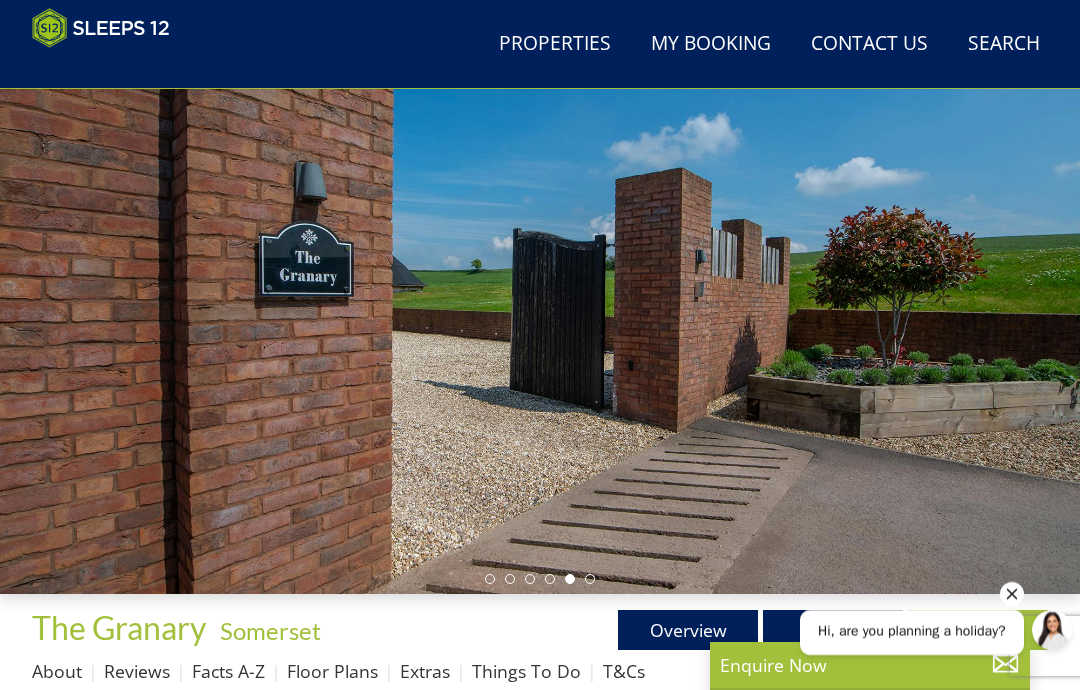 click at bounding box center [540, 291] 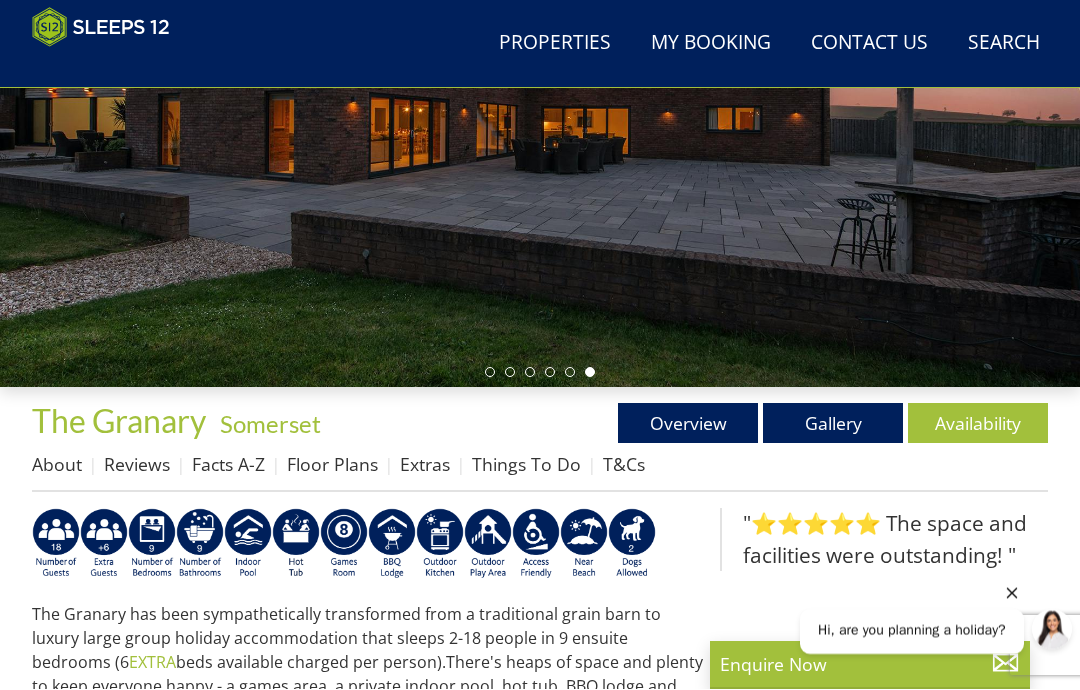 scroll, scrollTop: 351, scrollLeft: 0, axis: vertical 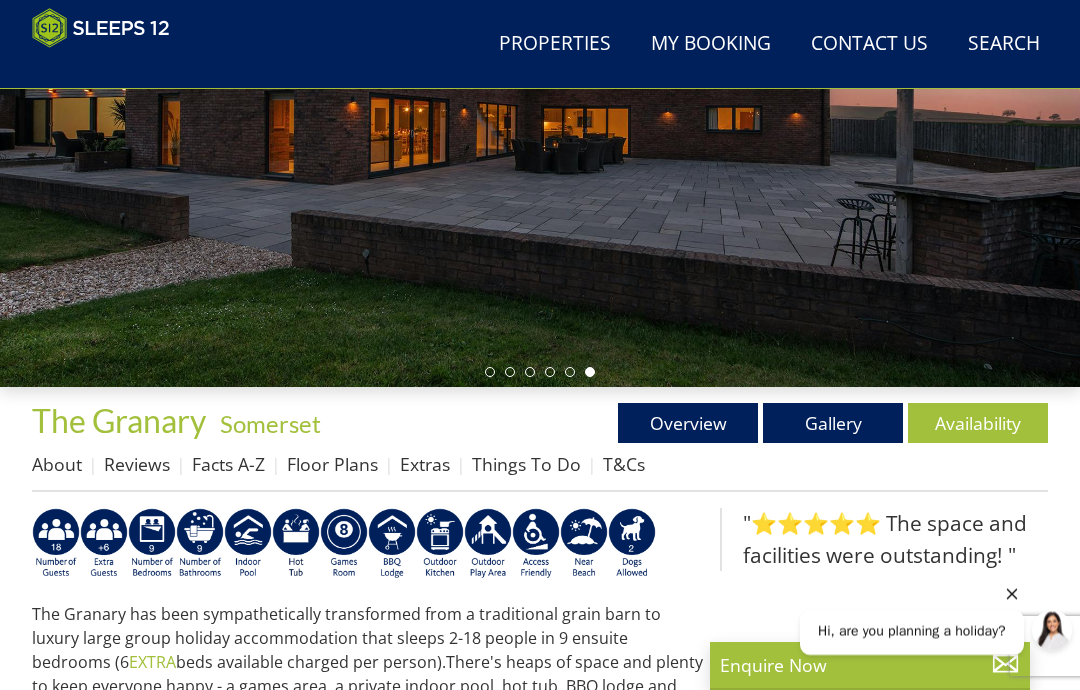 click on "Availability" at bounding box center [978, 423] 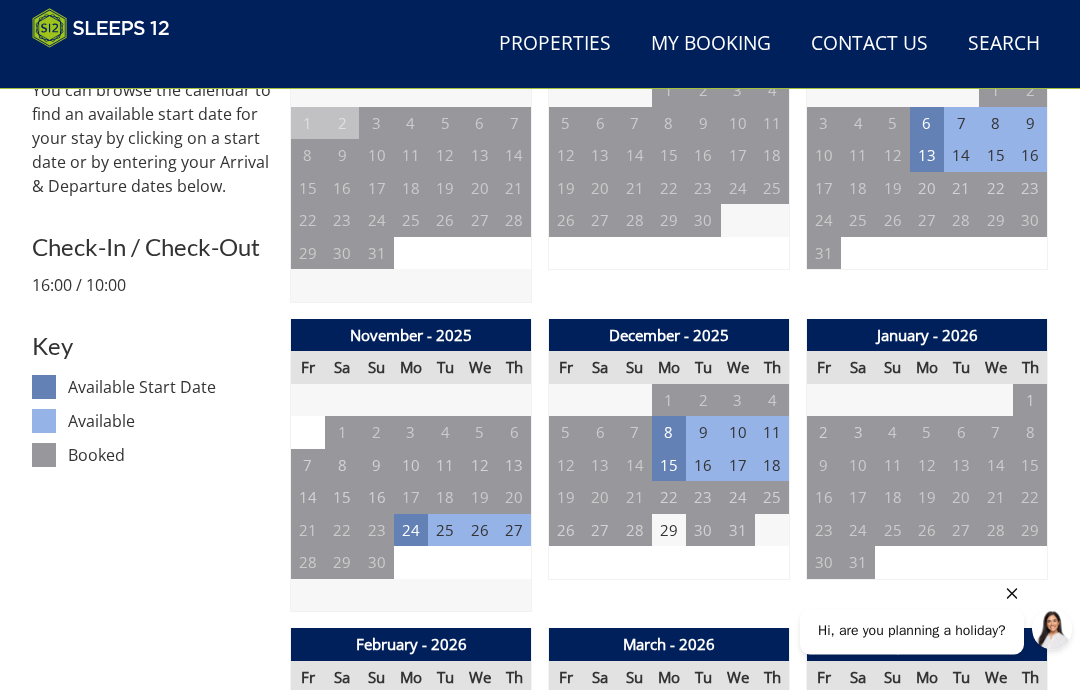 scroll, scrollTop: 850, scrollLeft: 0, axis: vertical 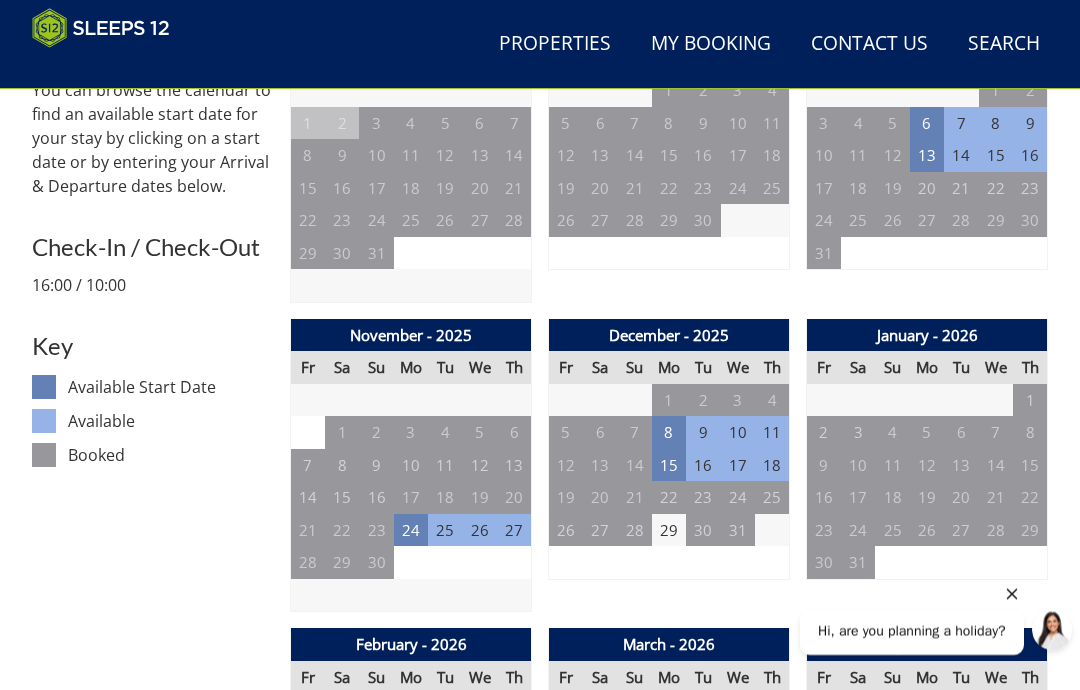 click on "8" at bounding box center (669, 432) 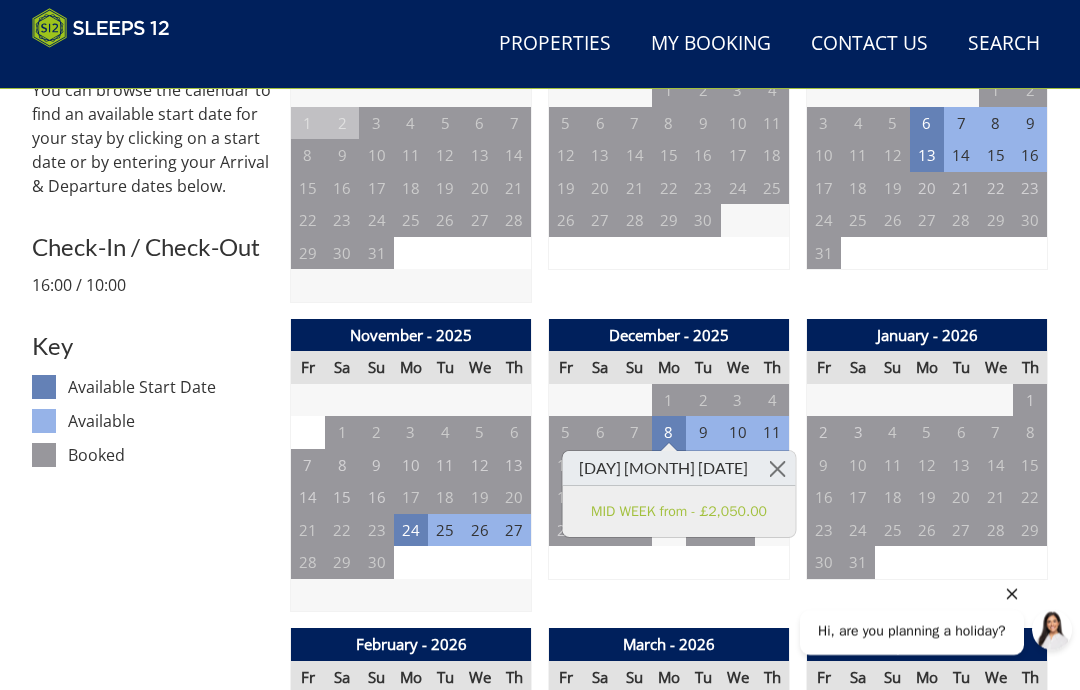 click on "11" at bounding box center [772, 432] 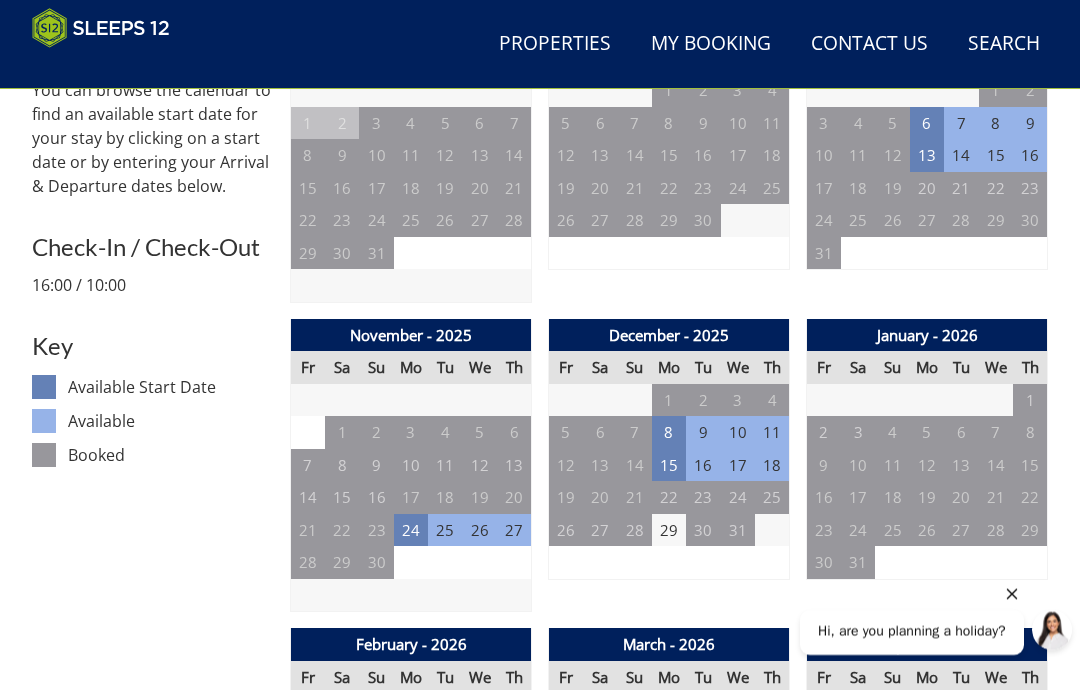 click on "8" at bounding box center [669, 432] 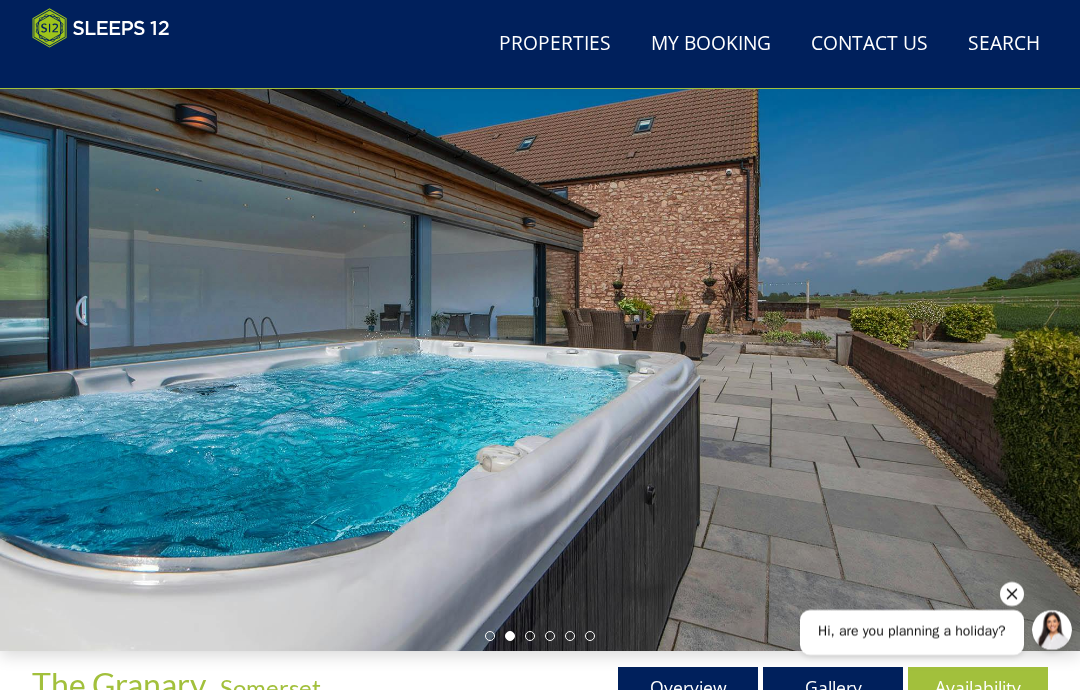 scroll, scrollTop: 0, scrollLeft: 0, axis: both 